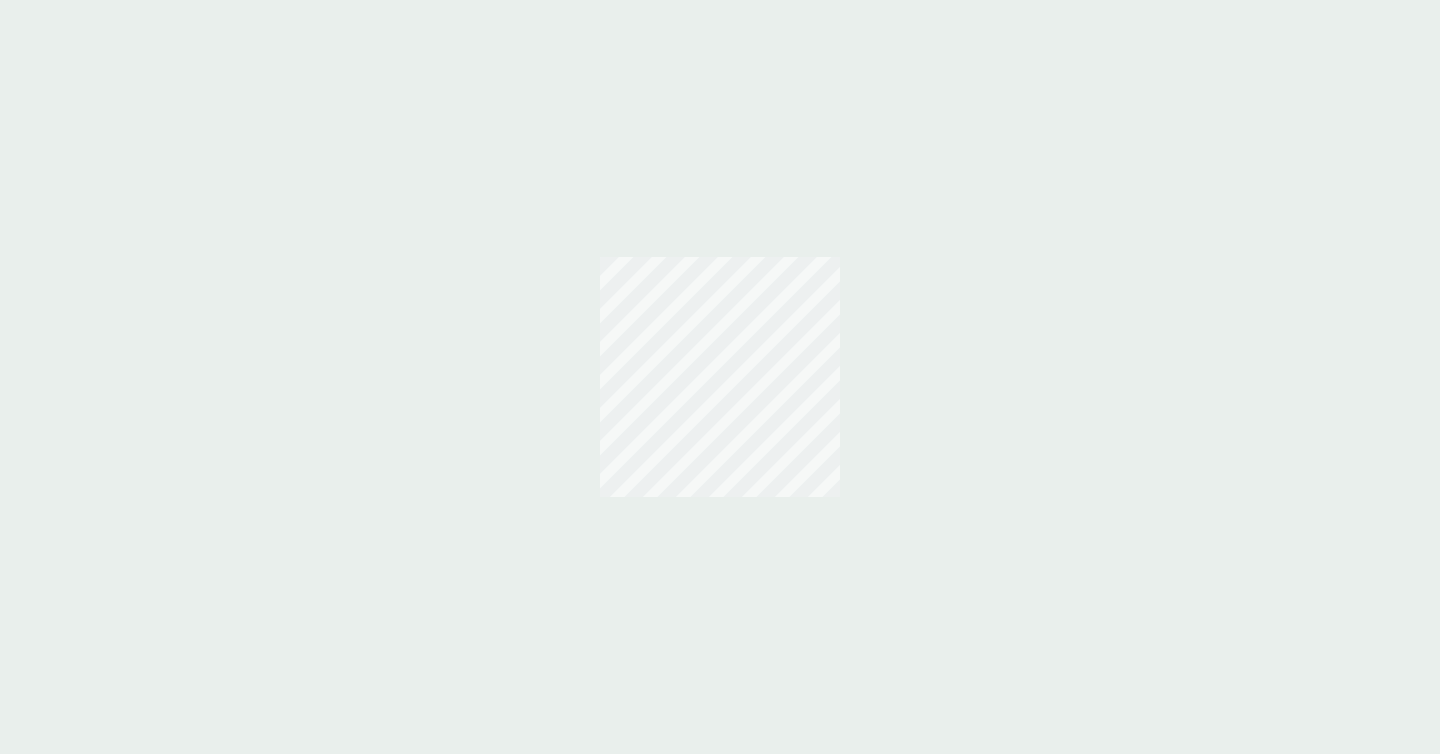 scroll, scrollTop: 0, scrollLeft: 0, axis: both 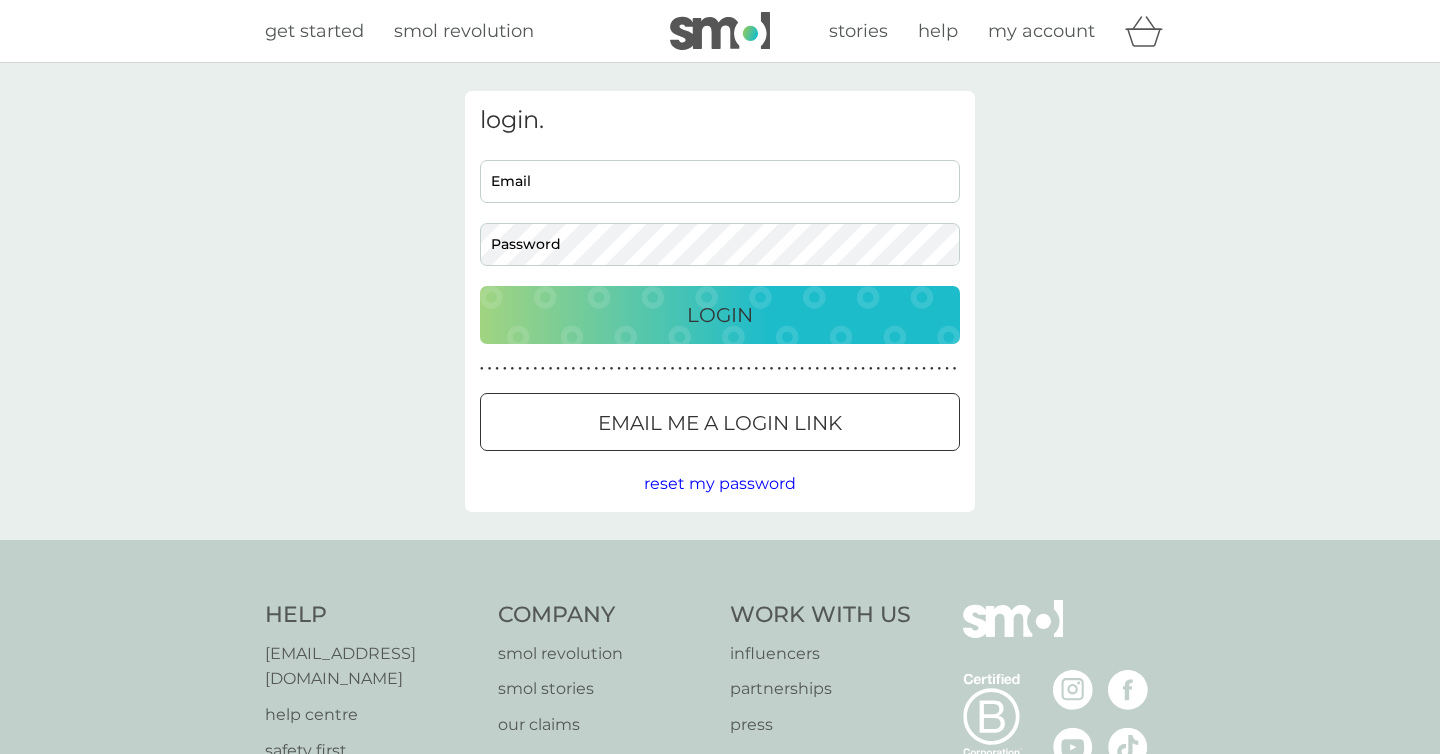 click on "Email" at bounding box center [720, 181] 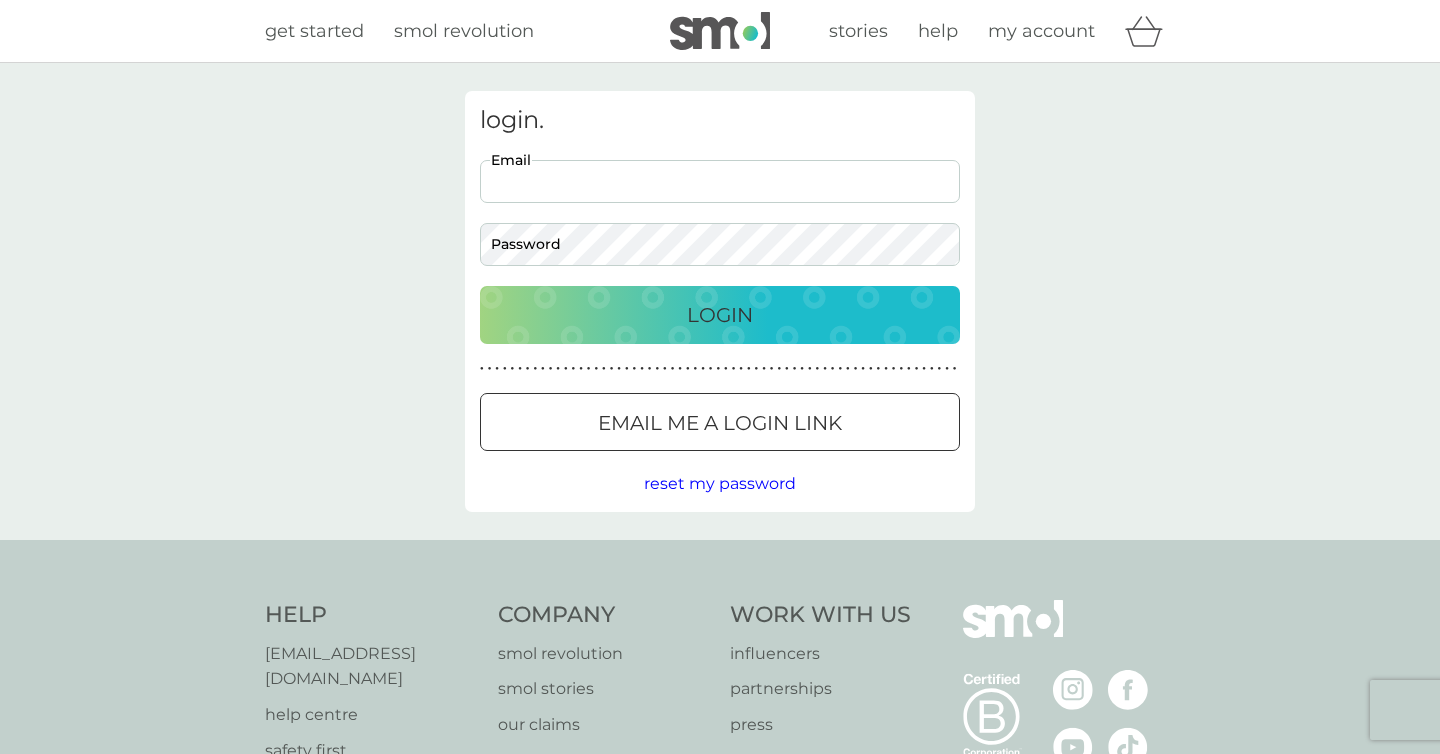 scroll, scrollTop: 0, scrollLeft: 0, axis: both 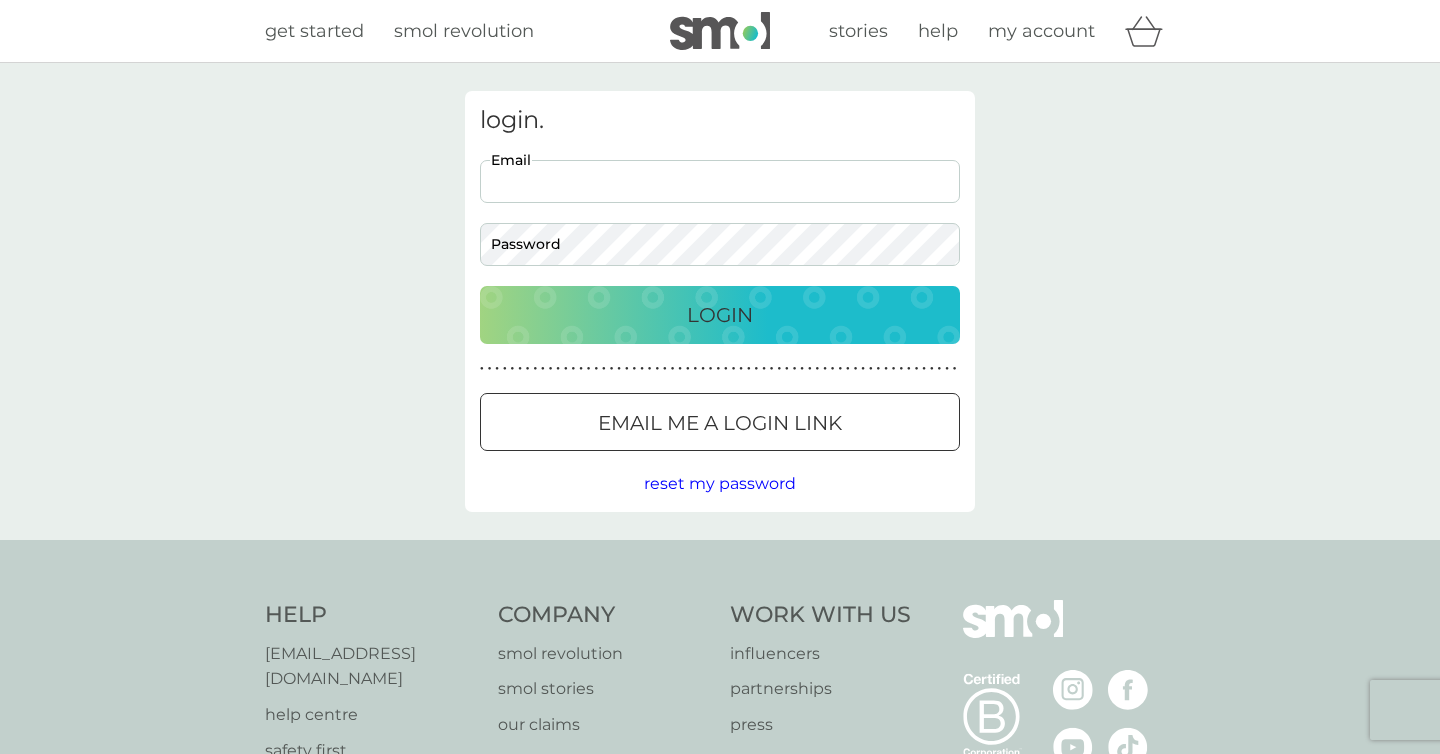click on "Email" at bounding box center [720, 181] 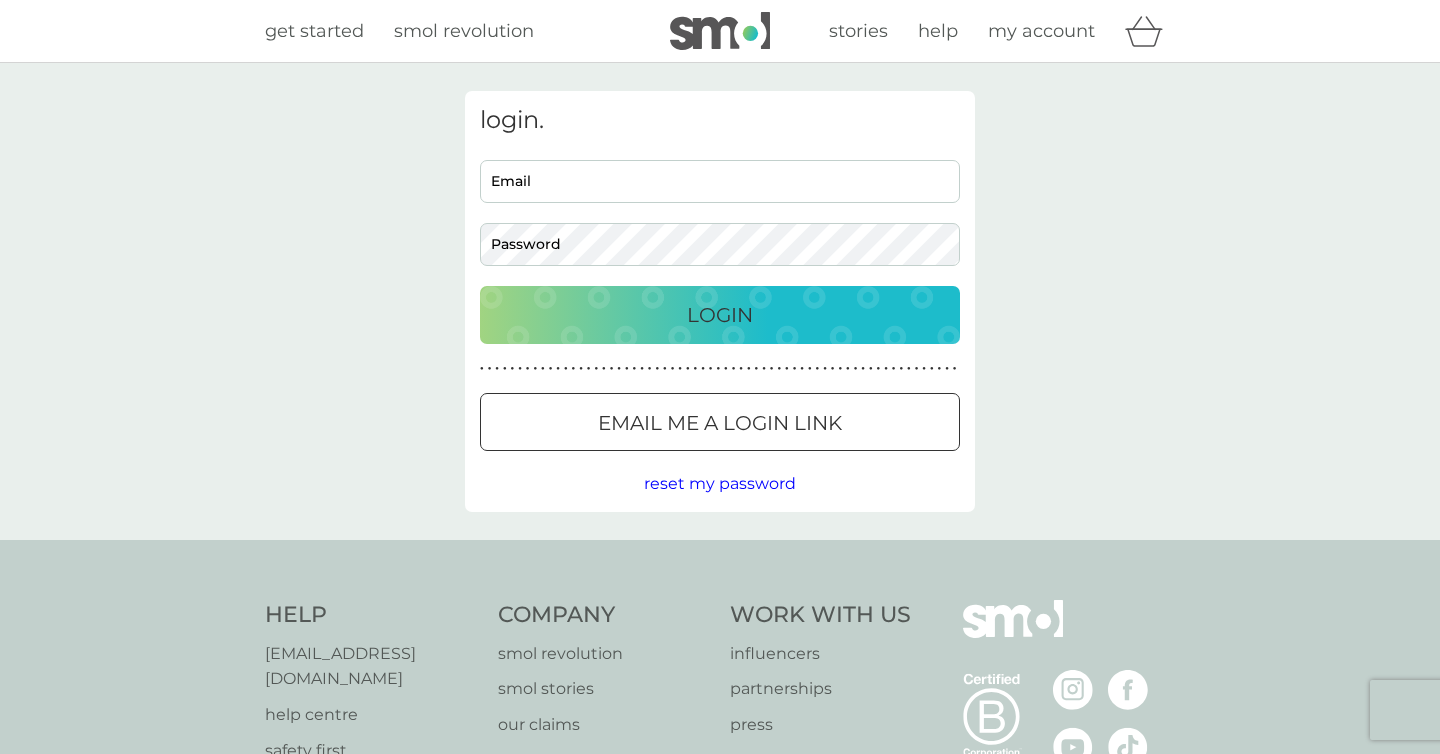 type on "[EMAIL_ADDRESS][DOMAIN_NAME]" 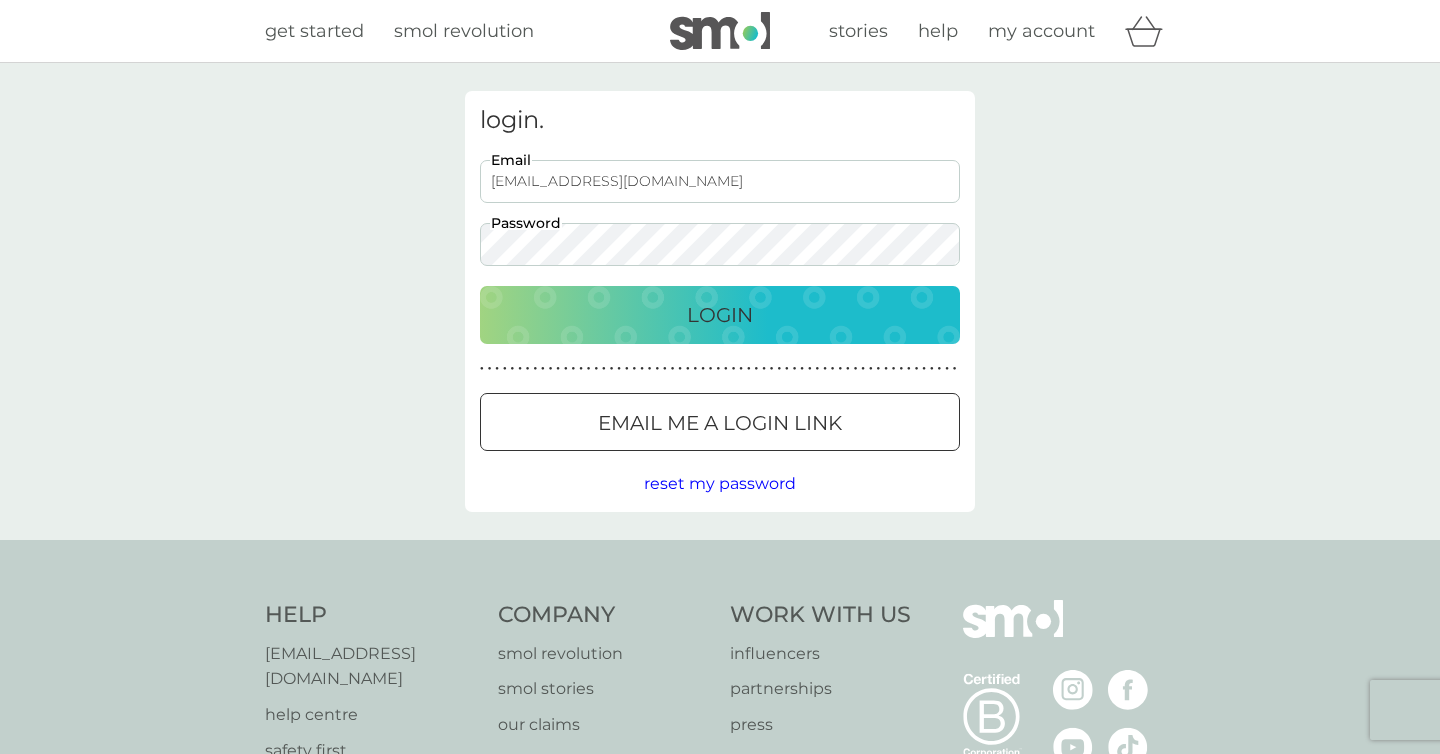 click on "Login" at bounding box center (720, 315) 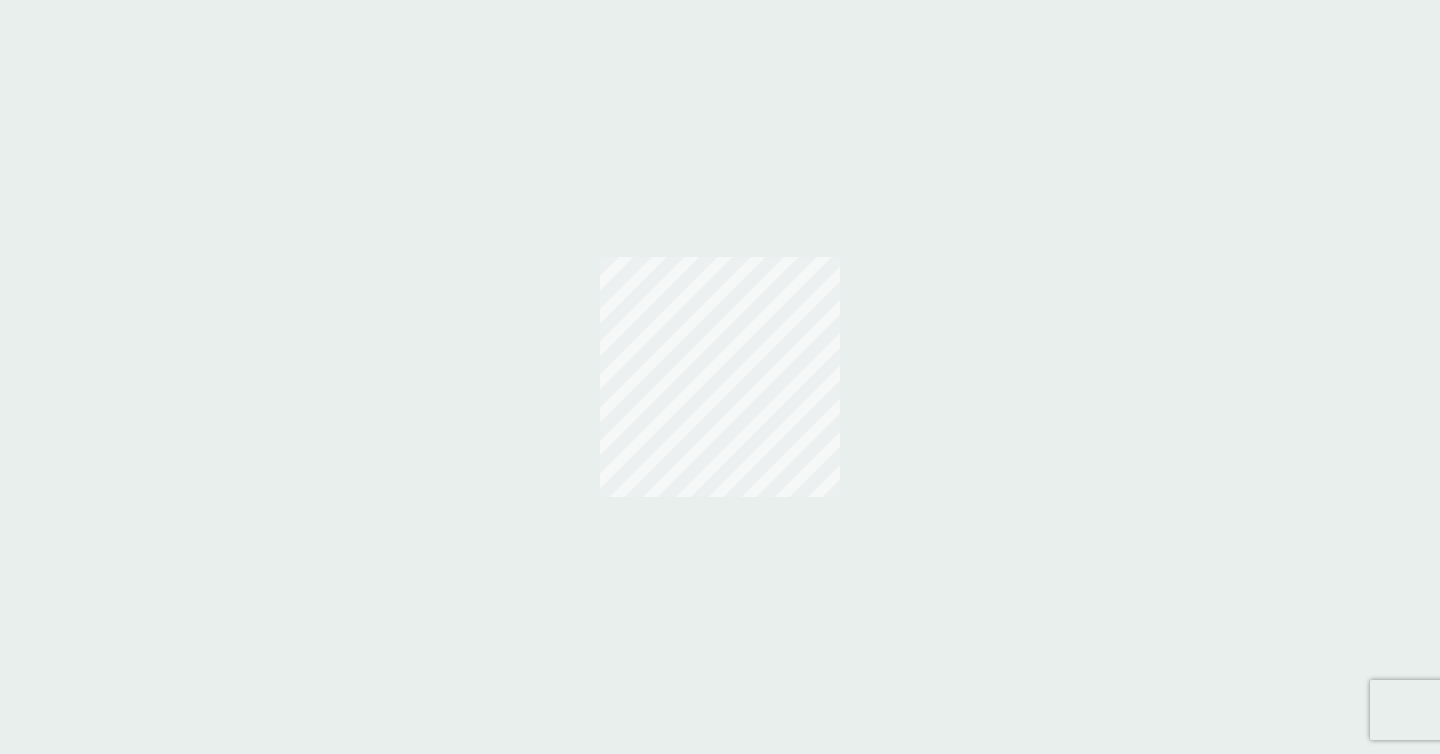 scroll, scrollTop: 0, scrollLeft: 0, axis: both 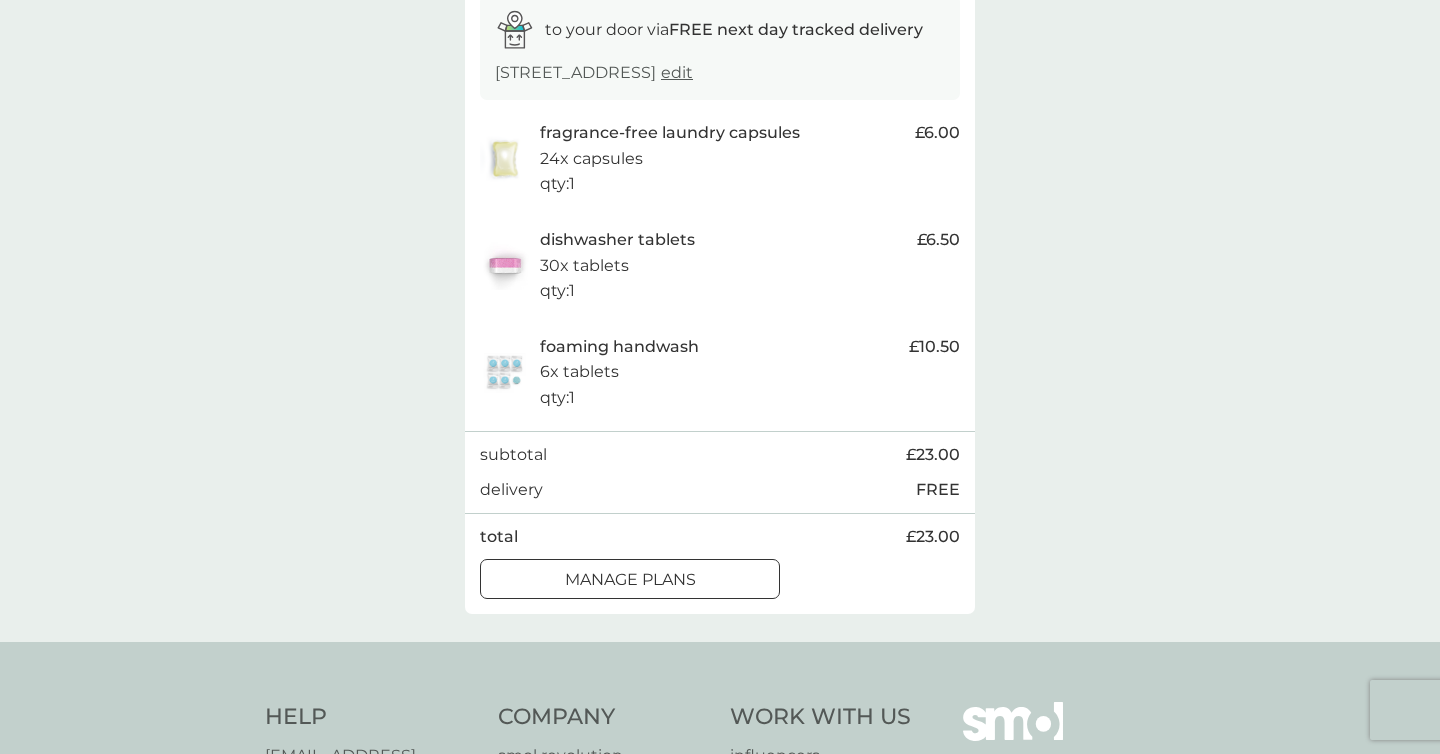 click on "manage plans" at bounding box center (630, 580) 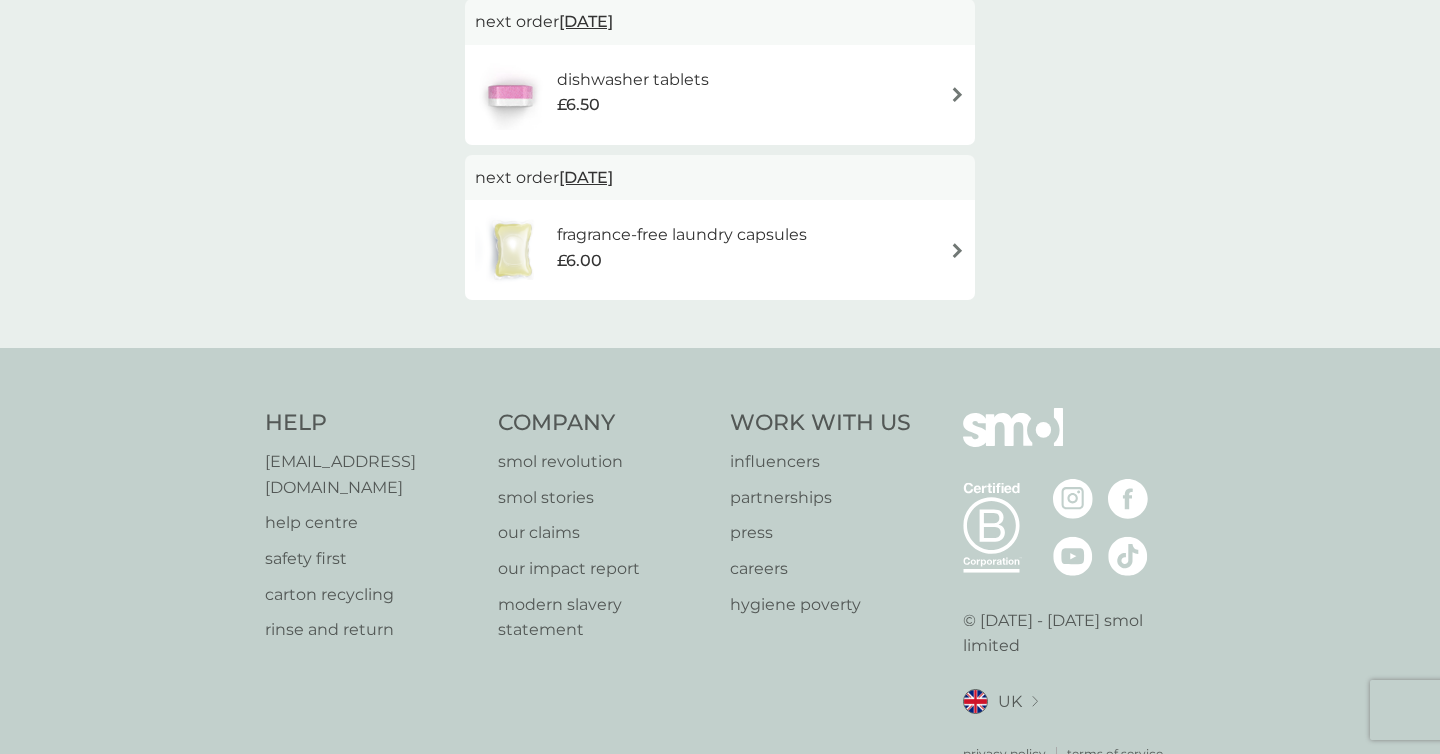 scroll, scrollTop: 0, scrollLeft: 0, axis: both 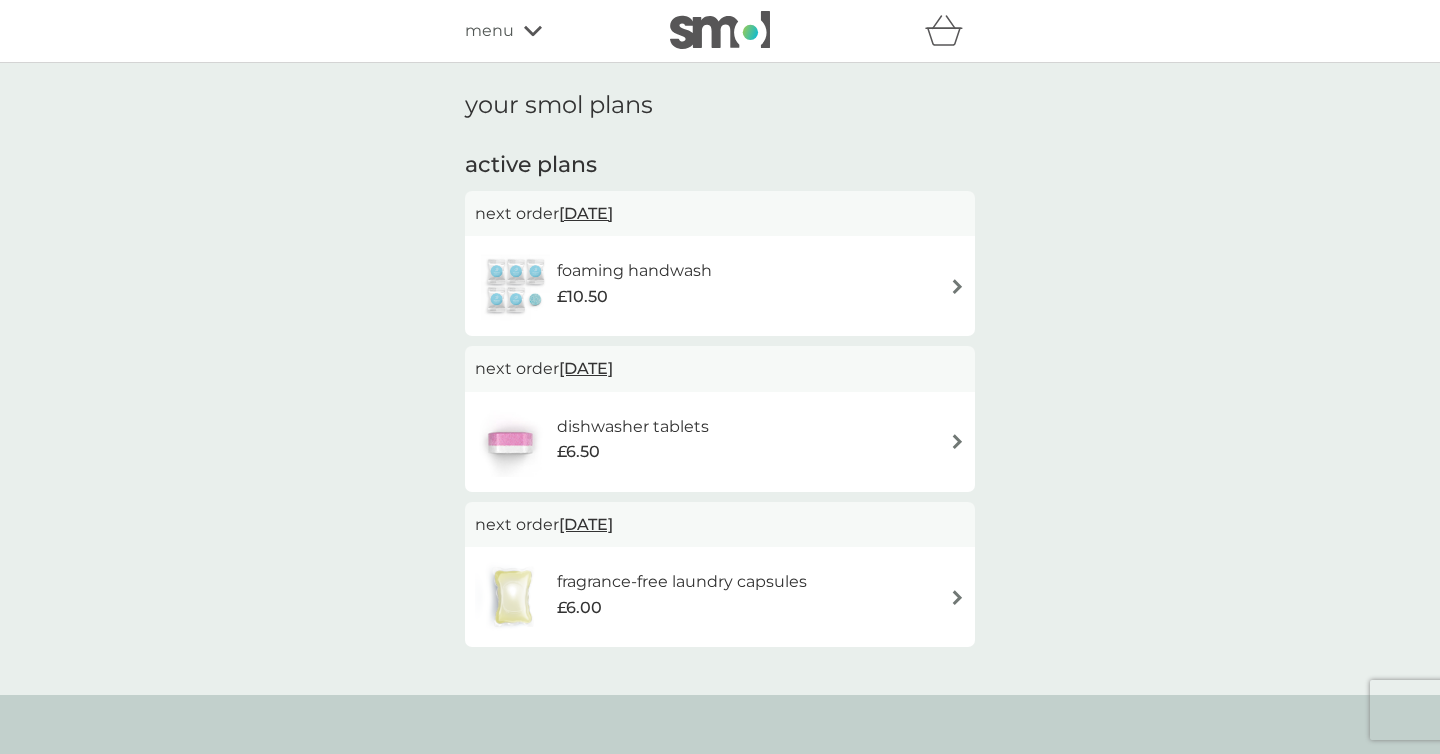 click on "£10.50" at bounding box center (634, 297) 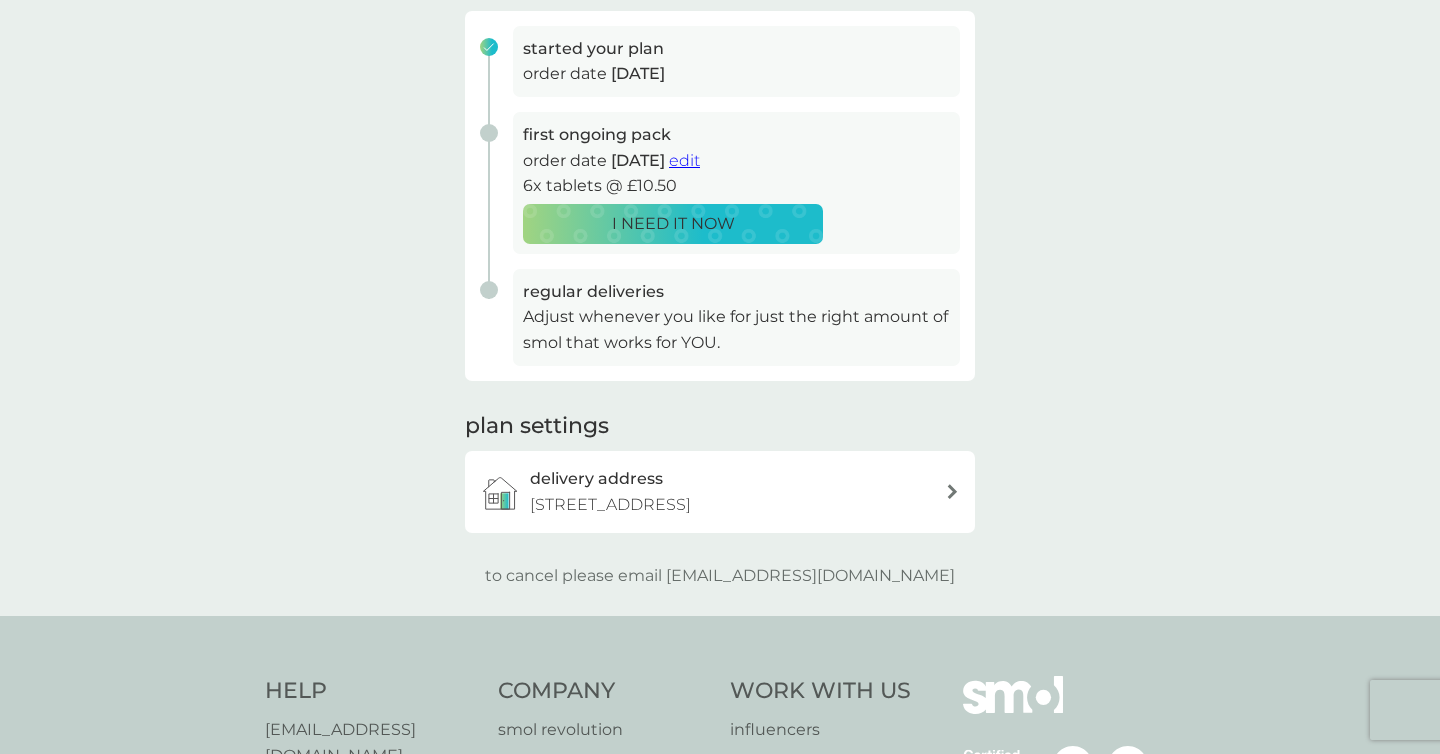 scroll, scrollTop: 307, scrollLeft: 0, axis: vertical 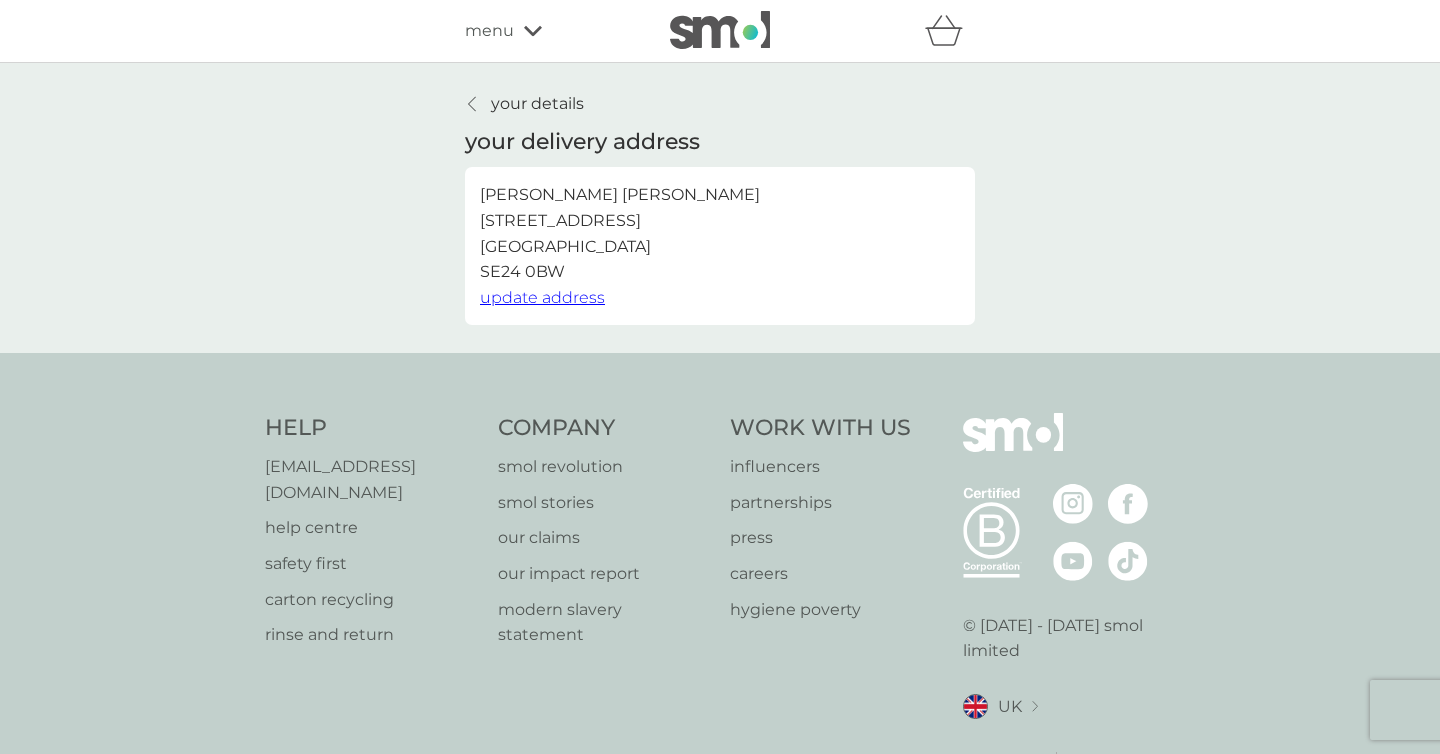 click on "menu" at bounding box center [550, 31] 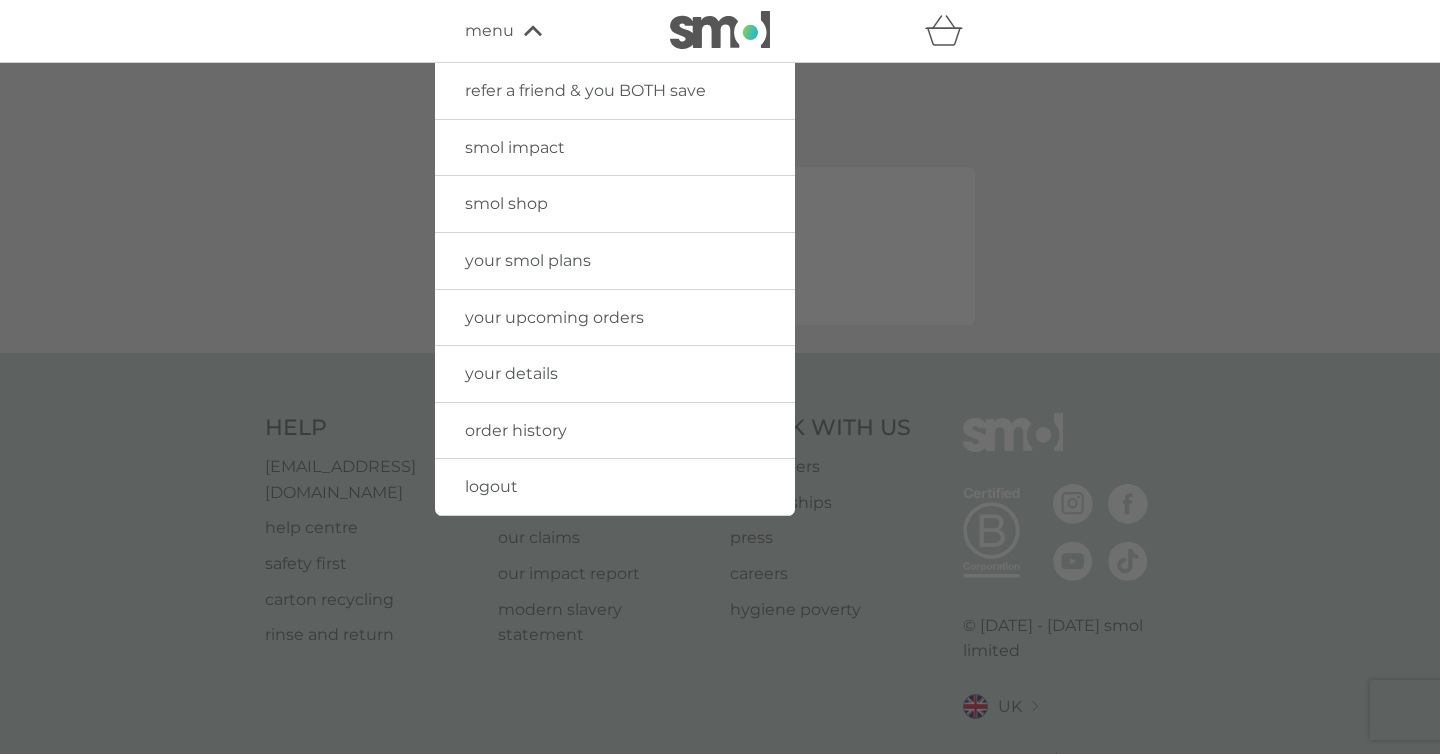 click on "your smol plans" at bounding box center [528, 260] 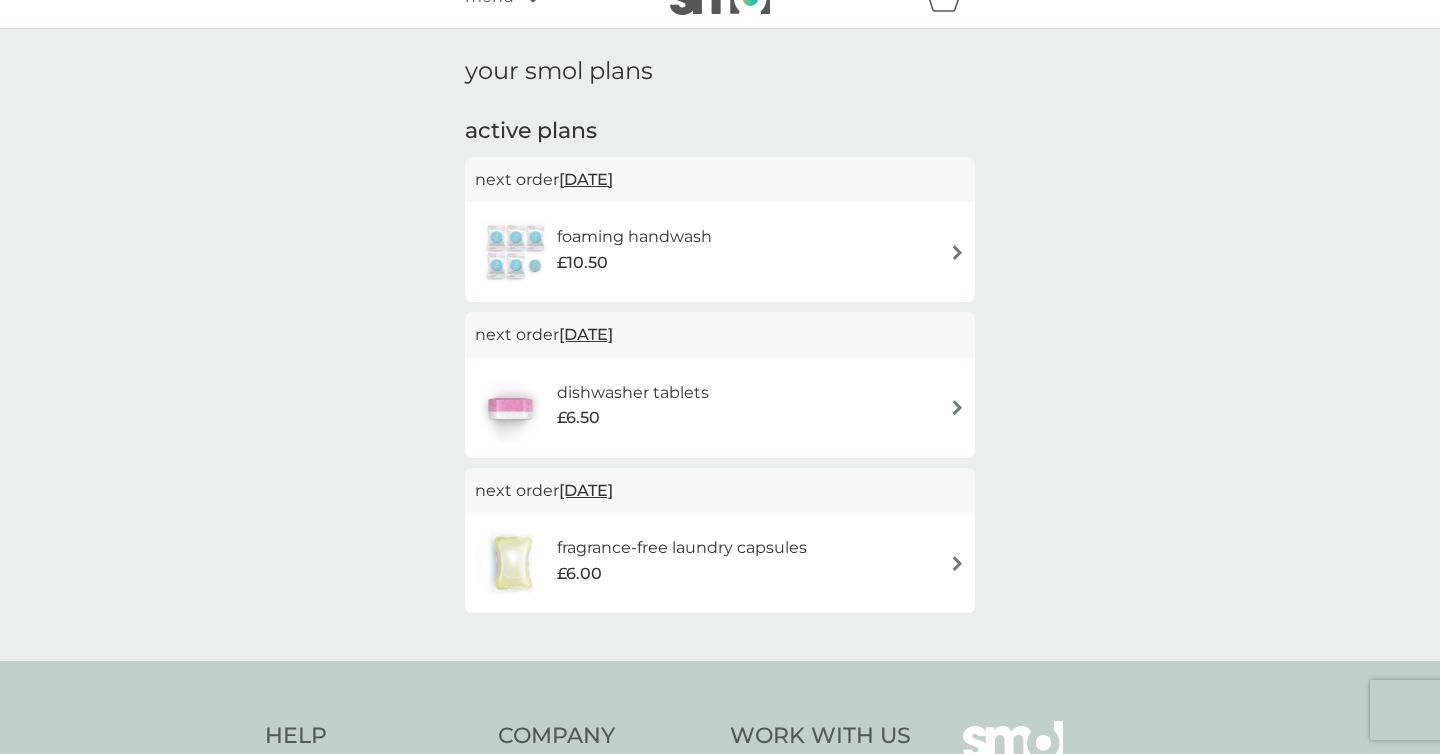 scroll, scrollTop: 0, scrollLeft: 0, axis: both 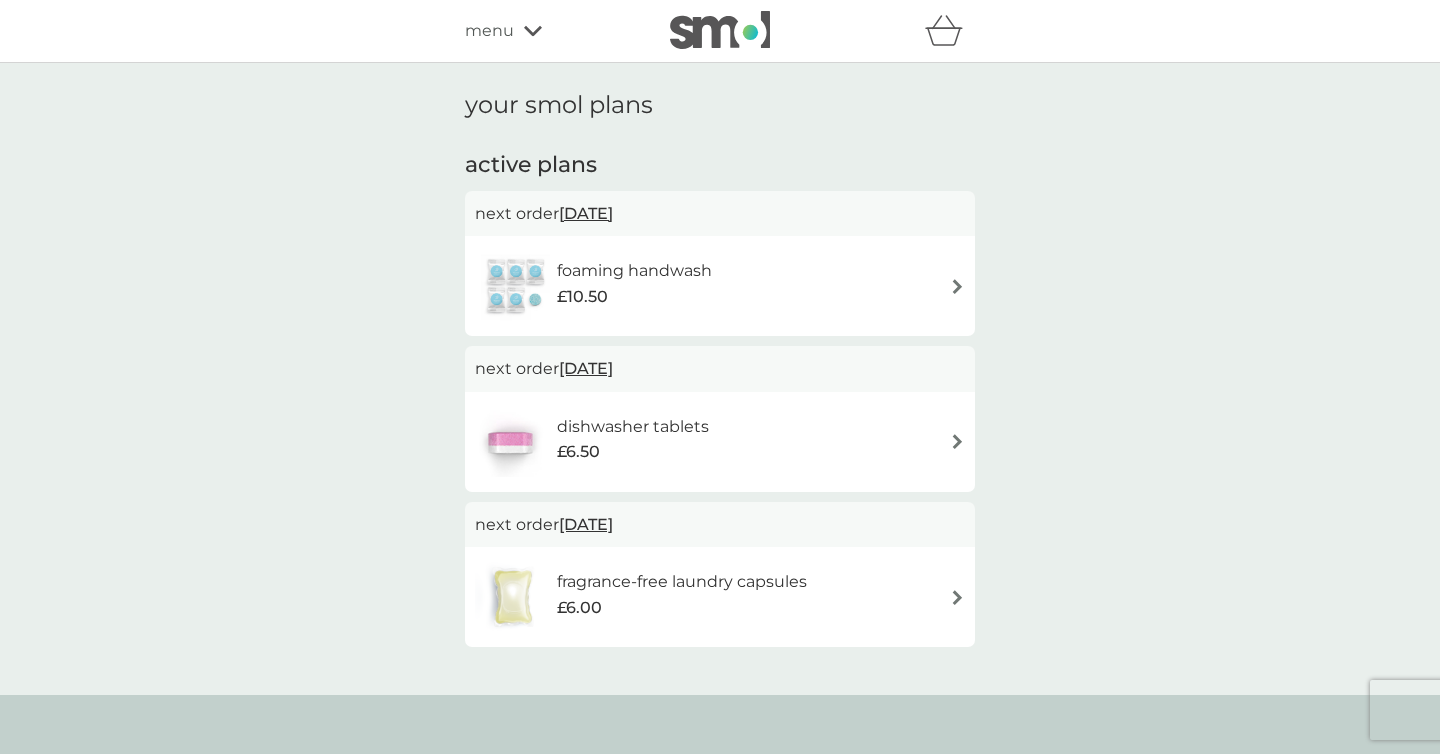click on "foaming handwash" at bounding box center [634, 271] 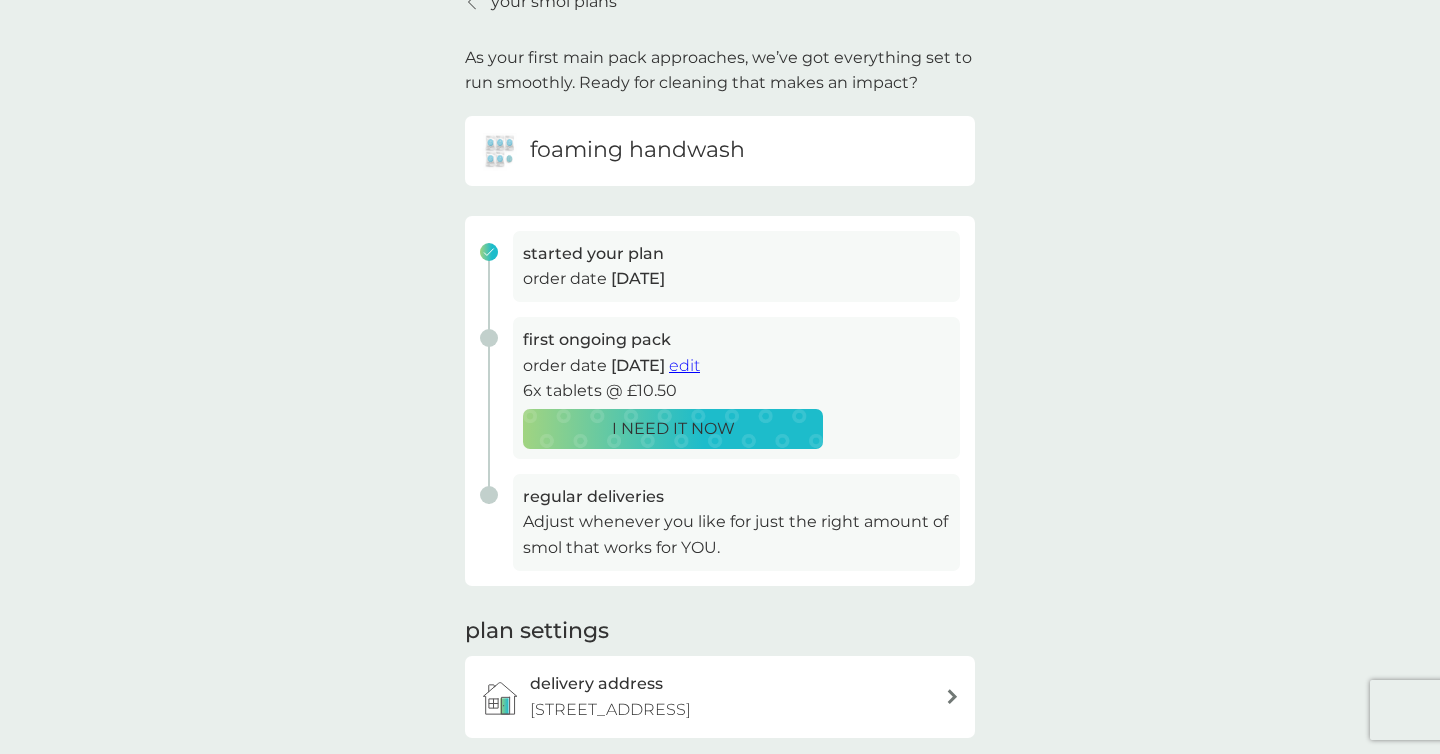 scroll, scrollTop: 103, scrollLeft: 0, axis: vertical 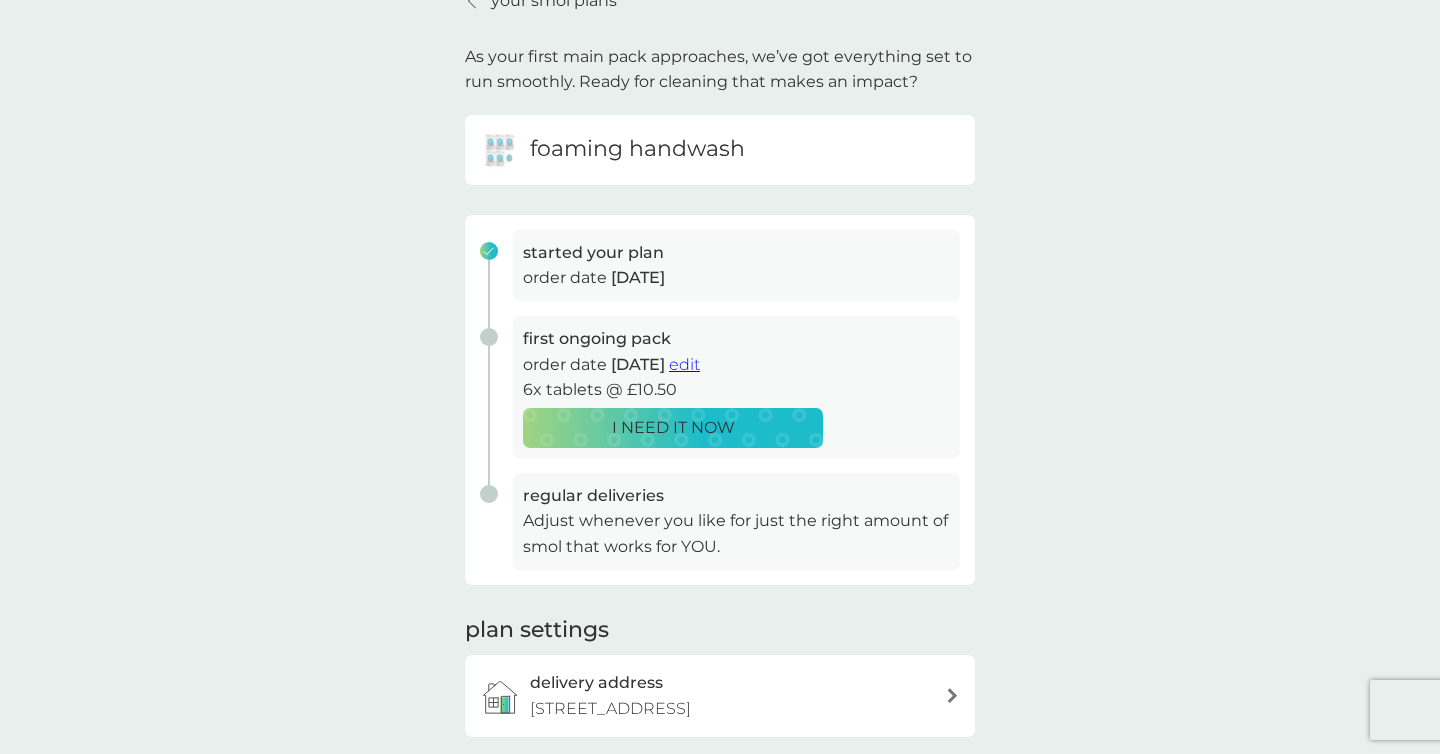 click on "edit" at bounding box center (684, 364) 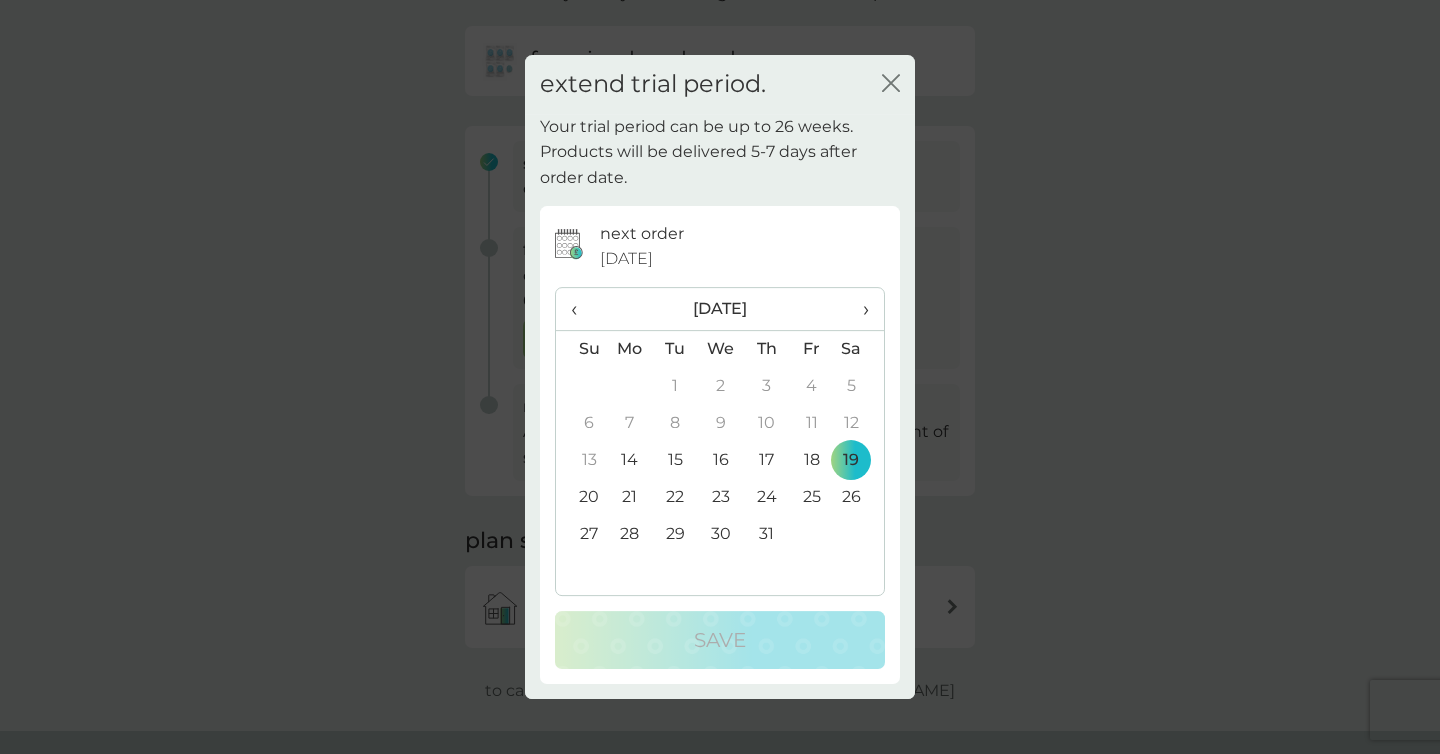 scroll, scrollTop: 211, scrollLeft: 0, axis: vertical 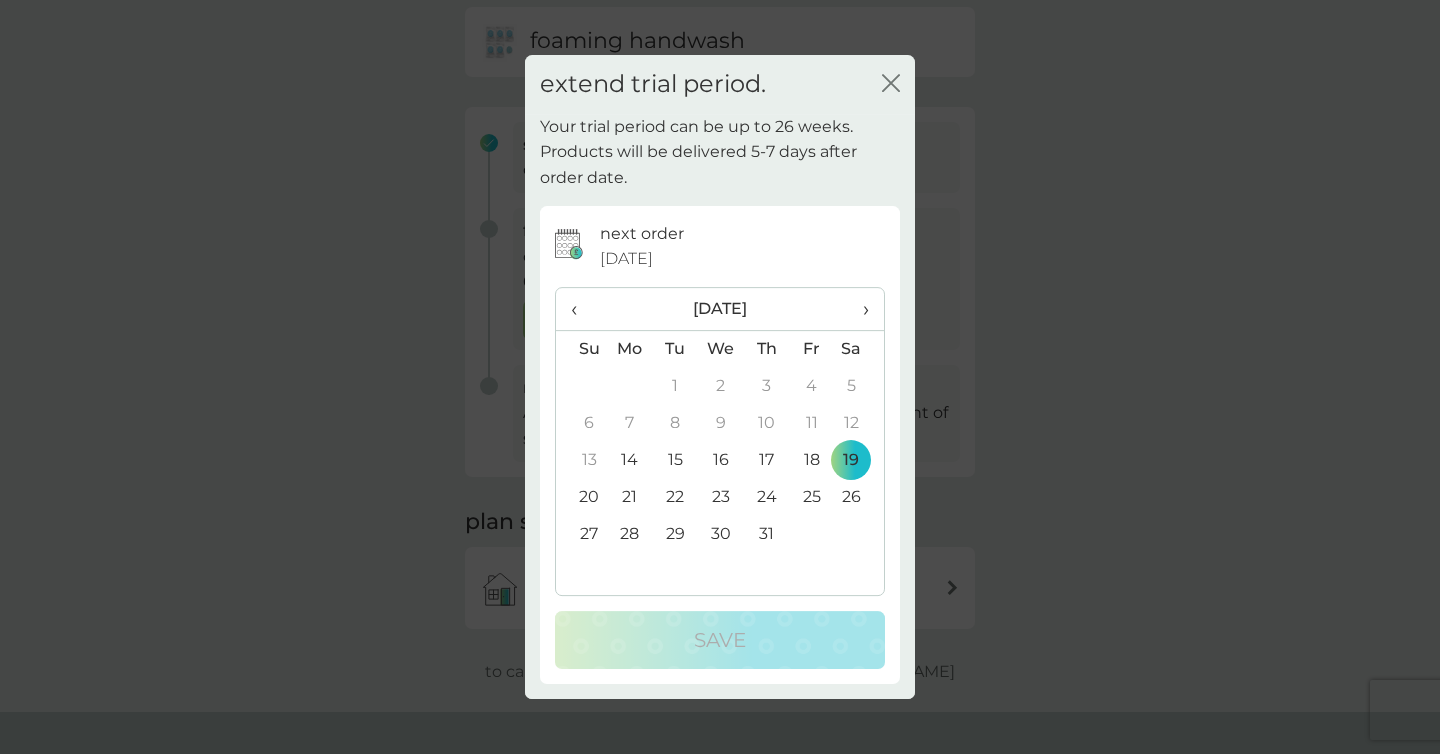 click on "close" 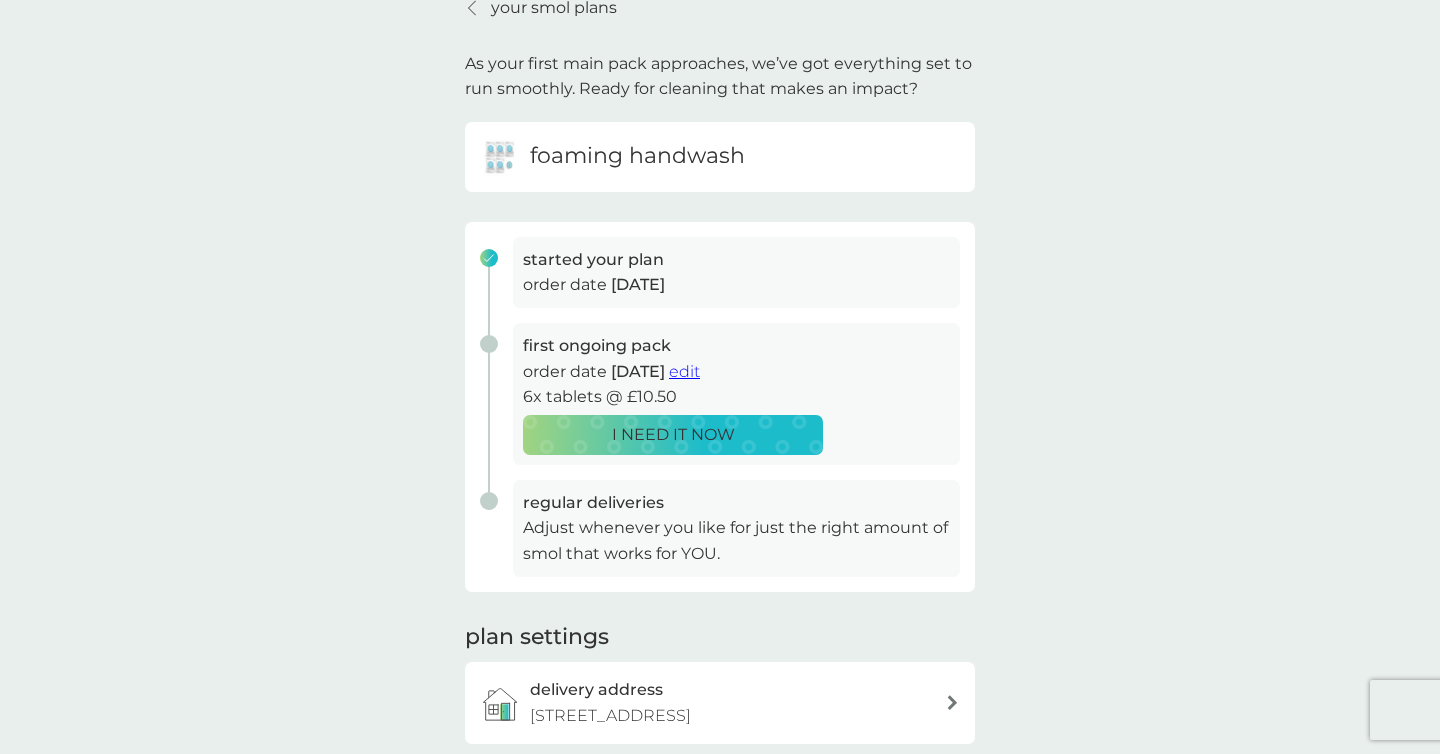 scroll, scrollTop: 0, scrollLeft: 0, axis: both 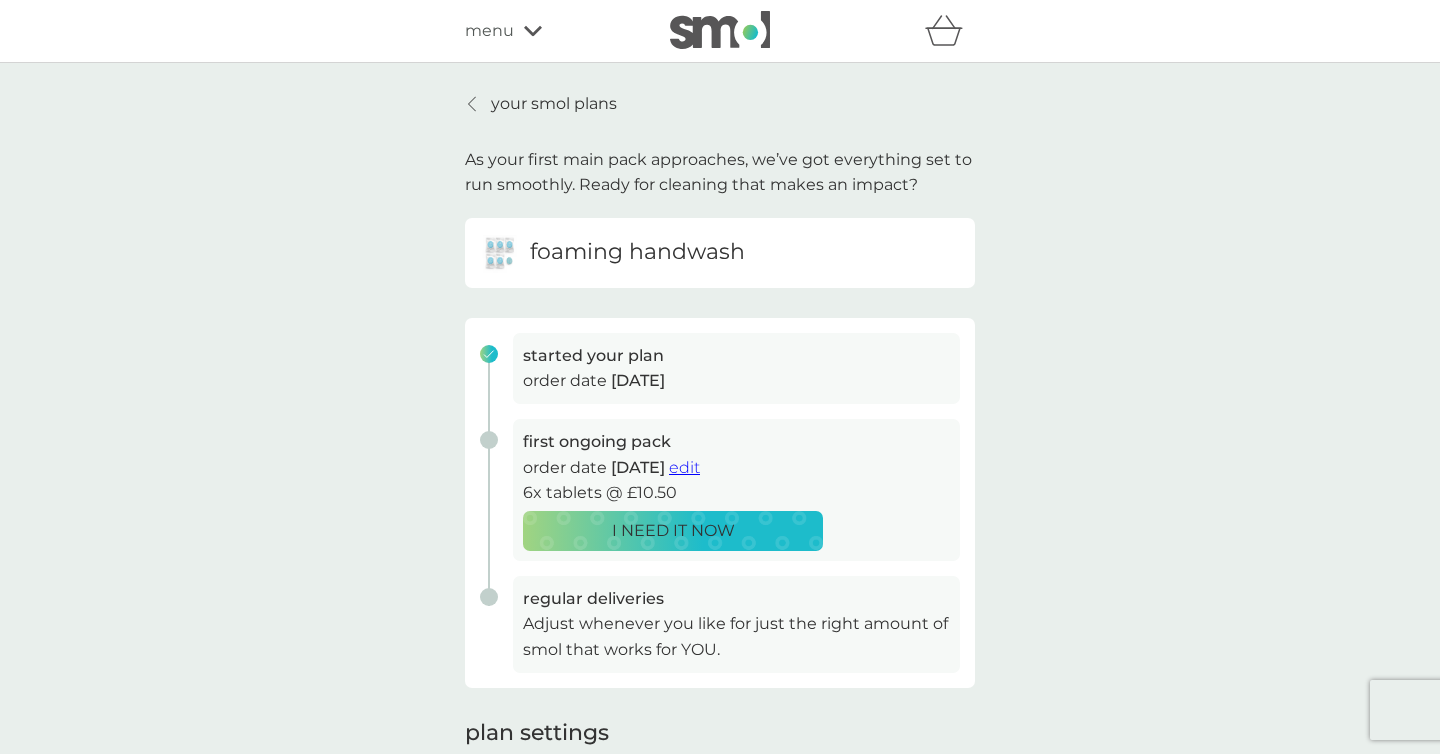 click 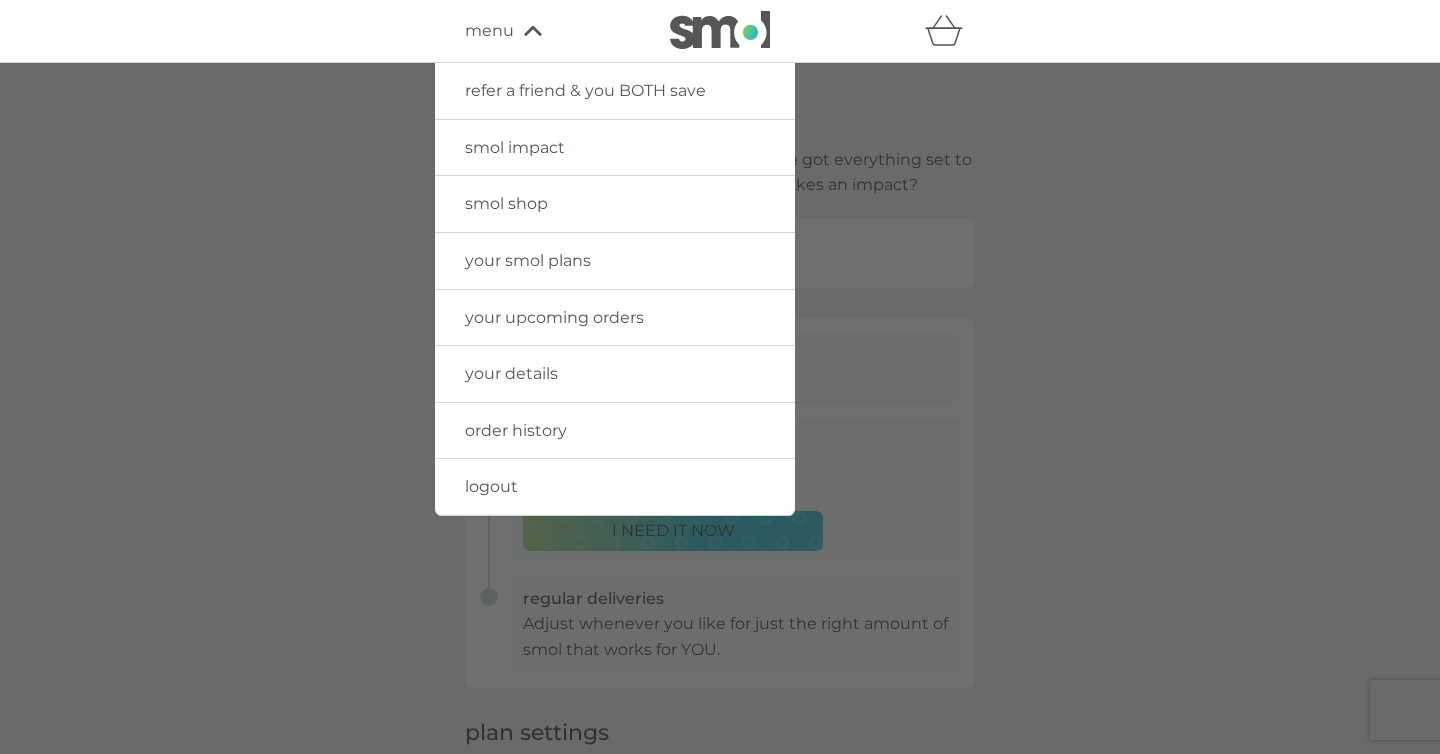 click on "your upcoming orders" at bounding box center (554, 317) 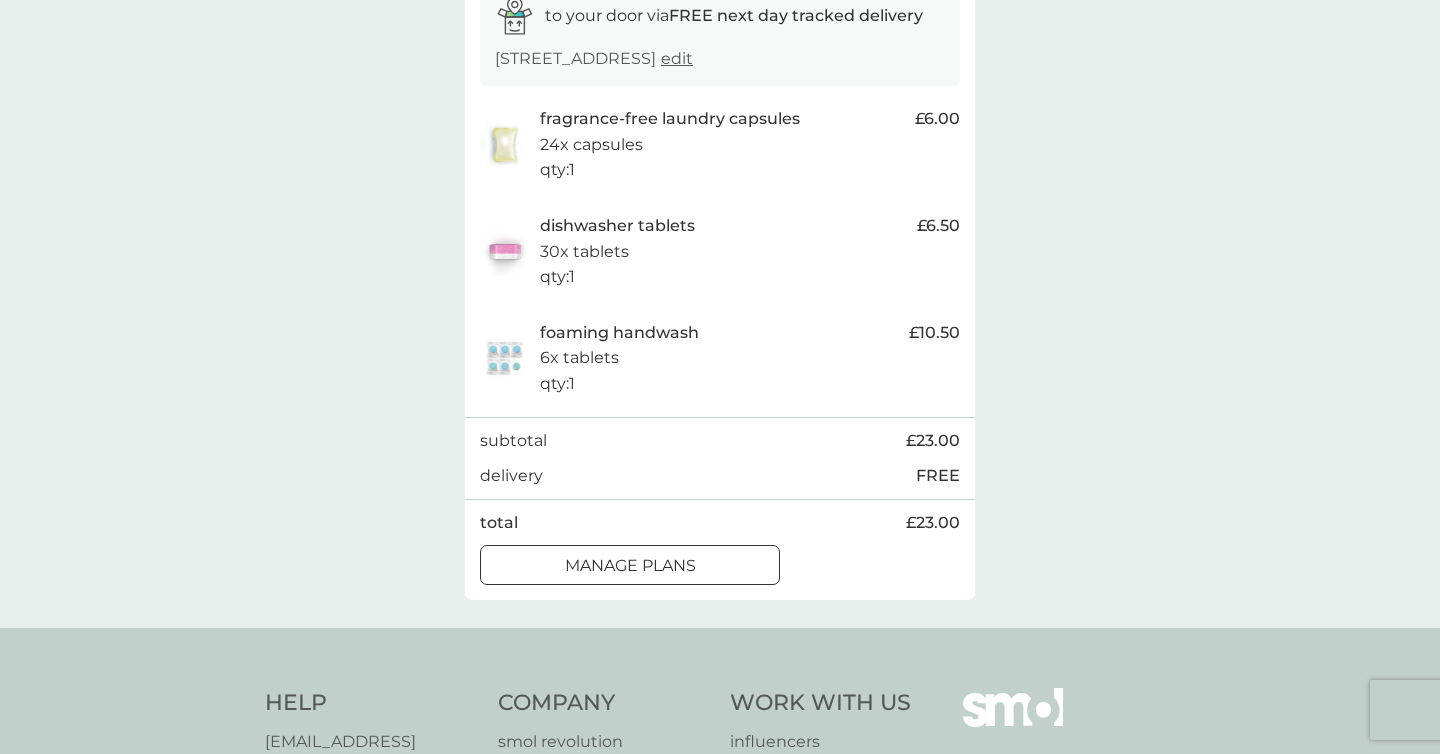 scroll, scrollTop: 352, scrollLeft: 0, axis: vertical 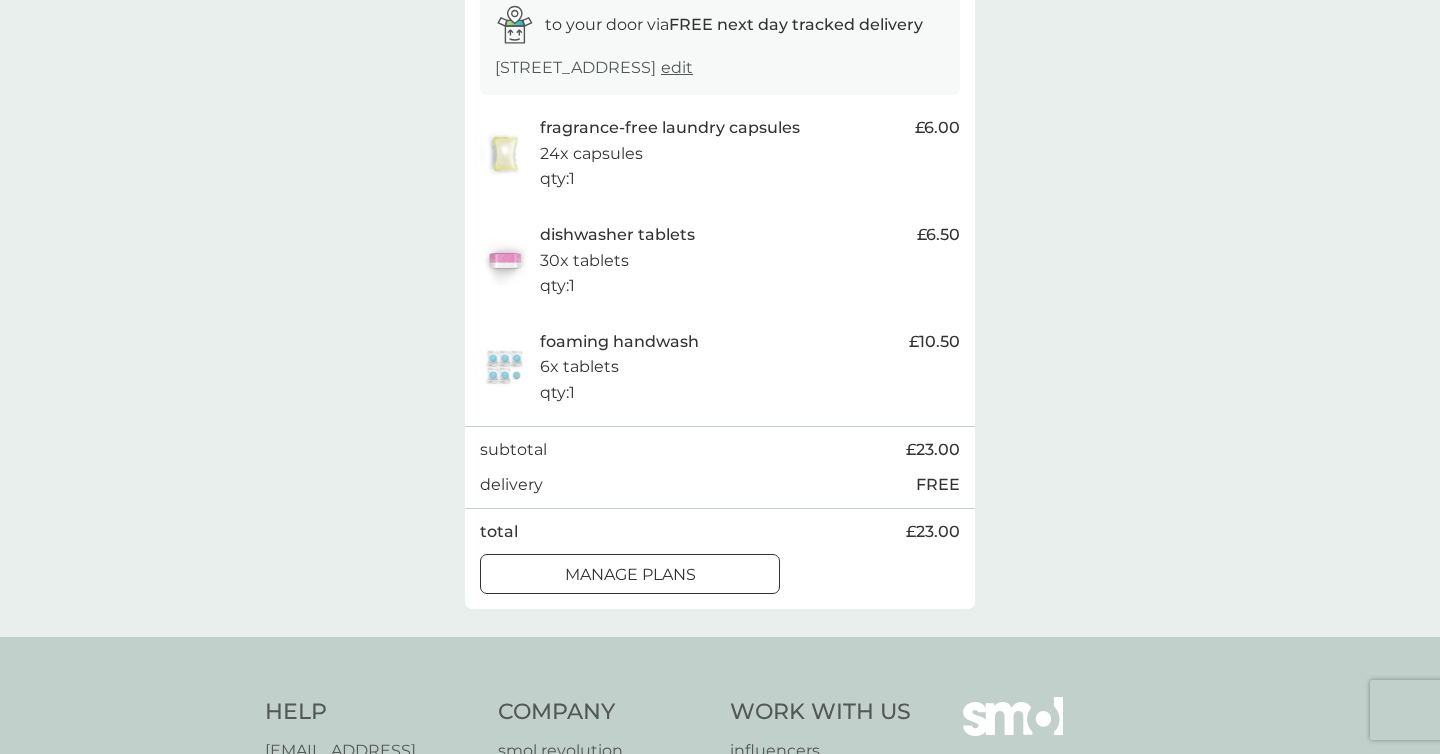 click on "manage plans" at bounding box center (630, 575) 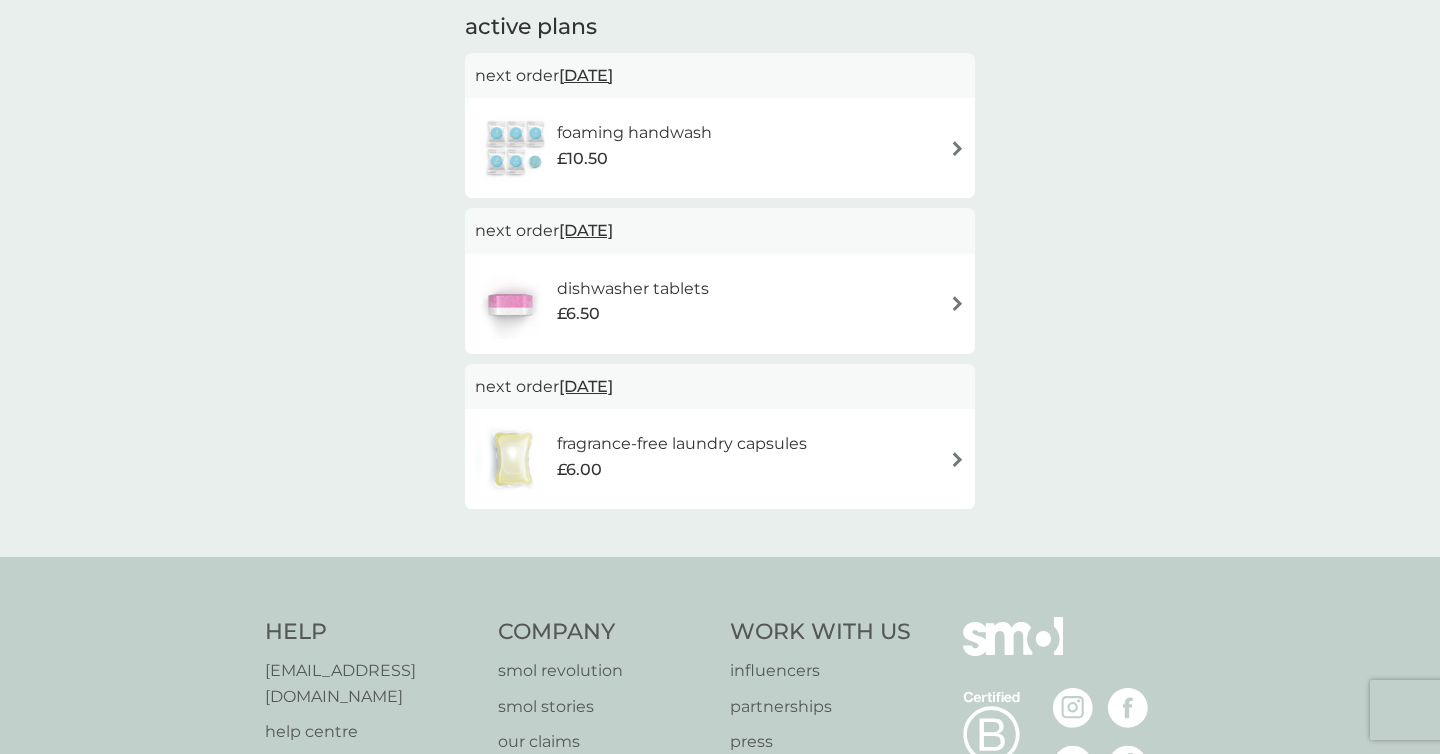 scroll, scrollTop: 137, scrollLeft: 0, axis: vertical 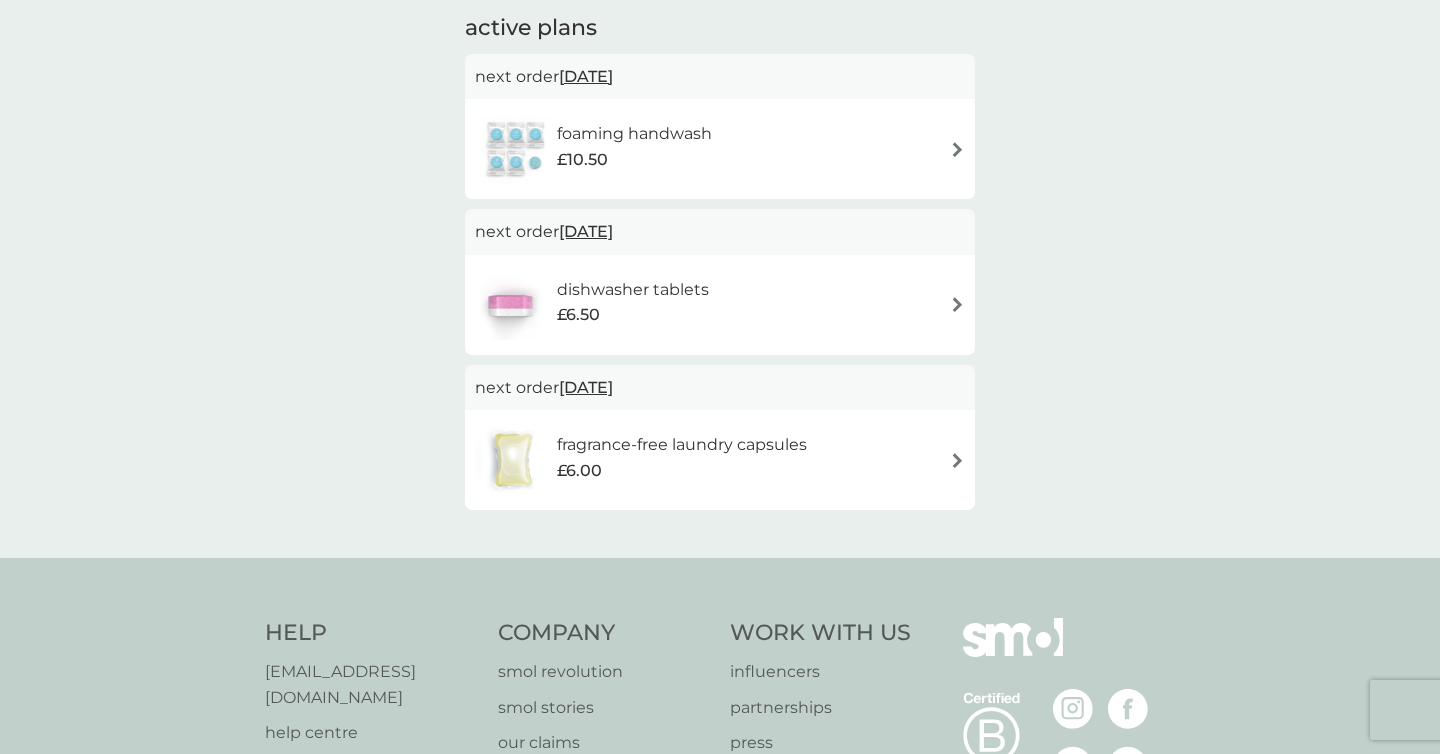 click on "fragrance-free laundry capsules" at bounding box center [682, 445] 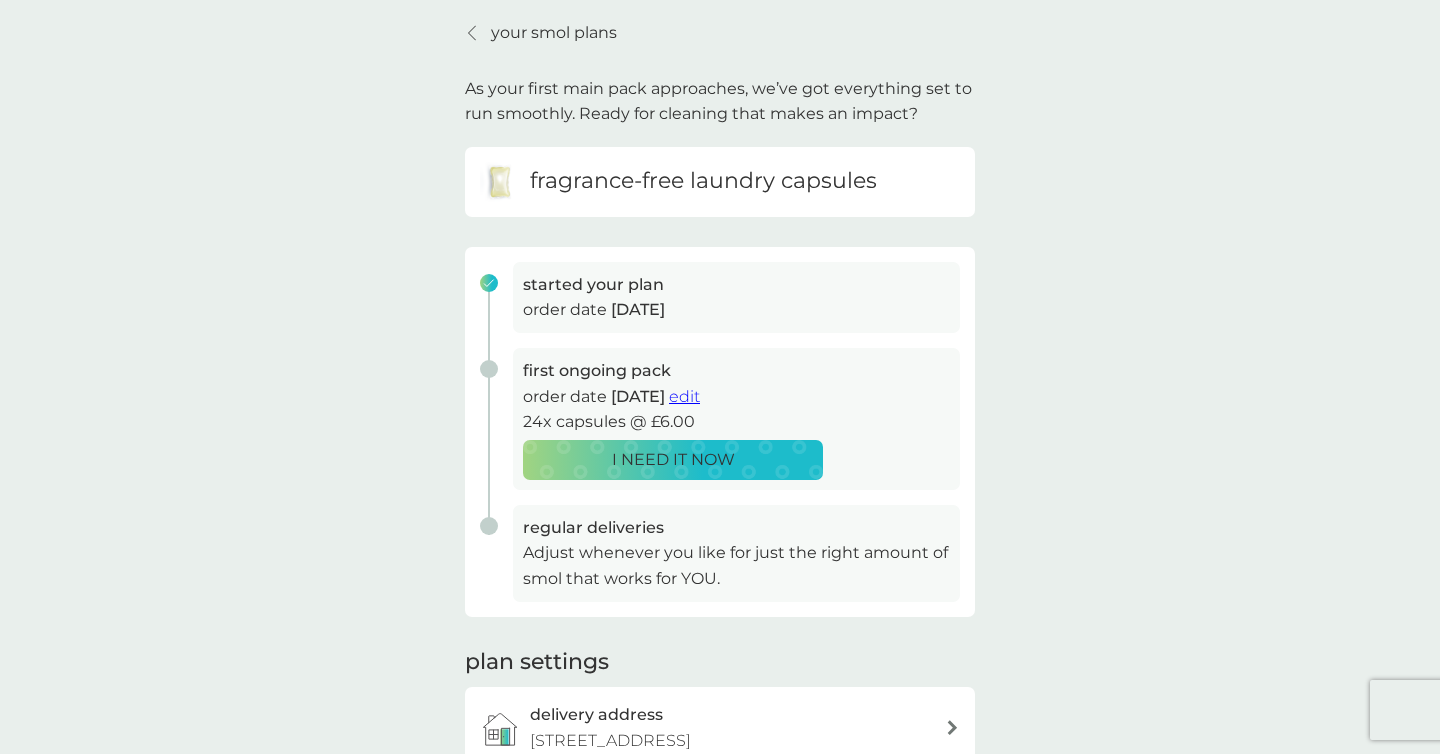 scroll, scrollTop: 60, scrollLeft: 0, axis: vertical 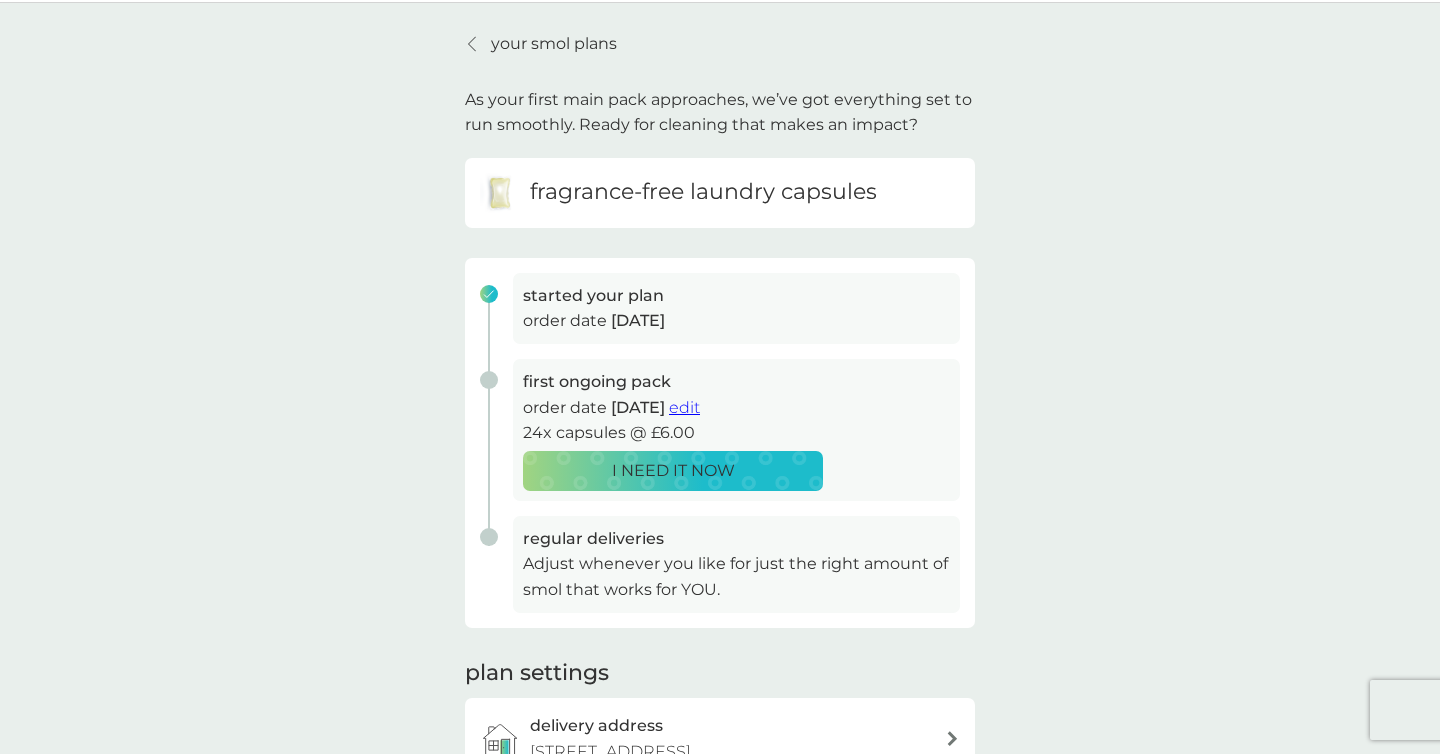 click on "edit" at bounding box center [684, 407] 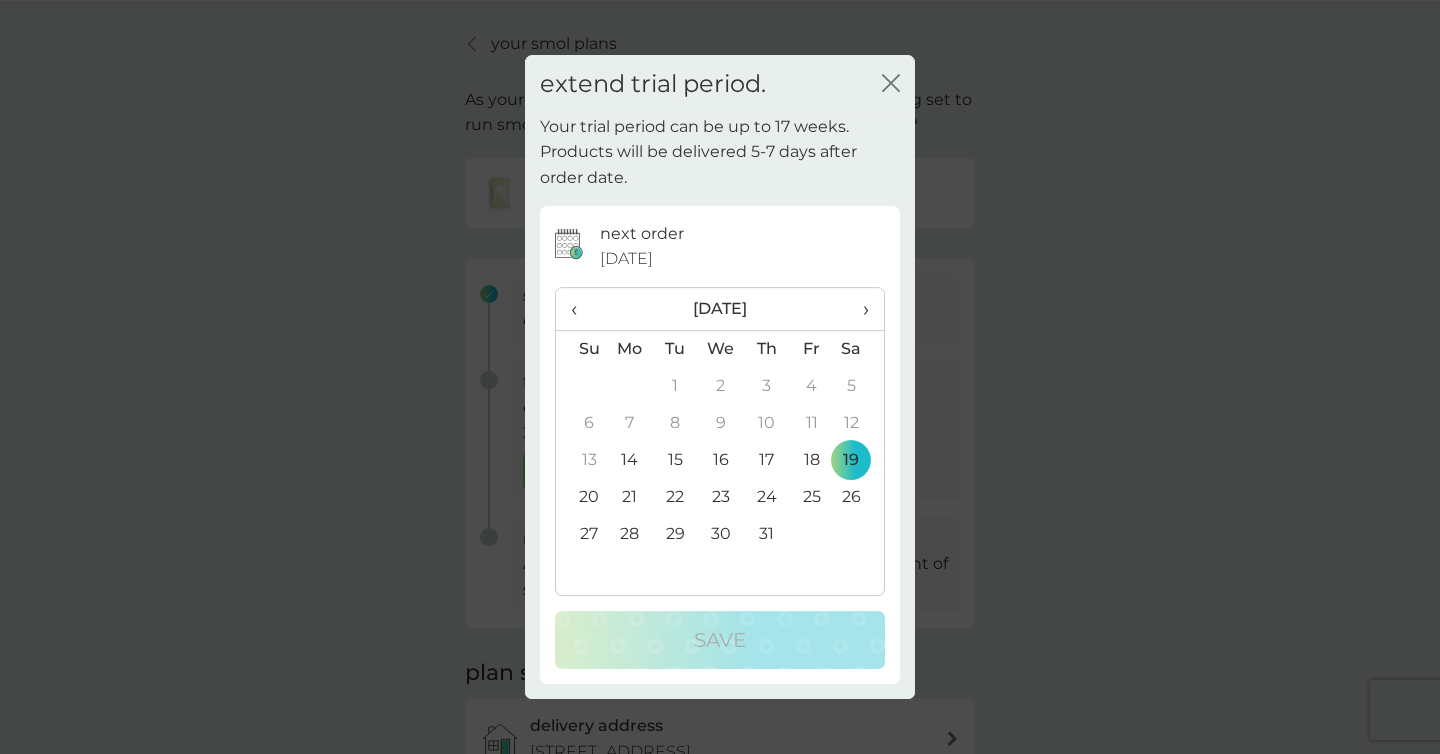 click on "›" at bounding box center [859, 309] 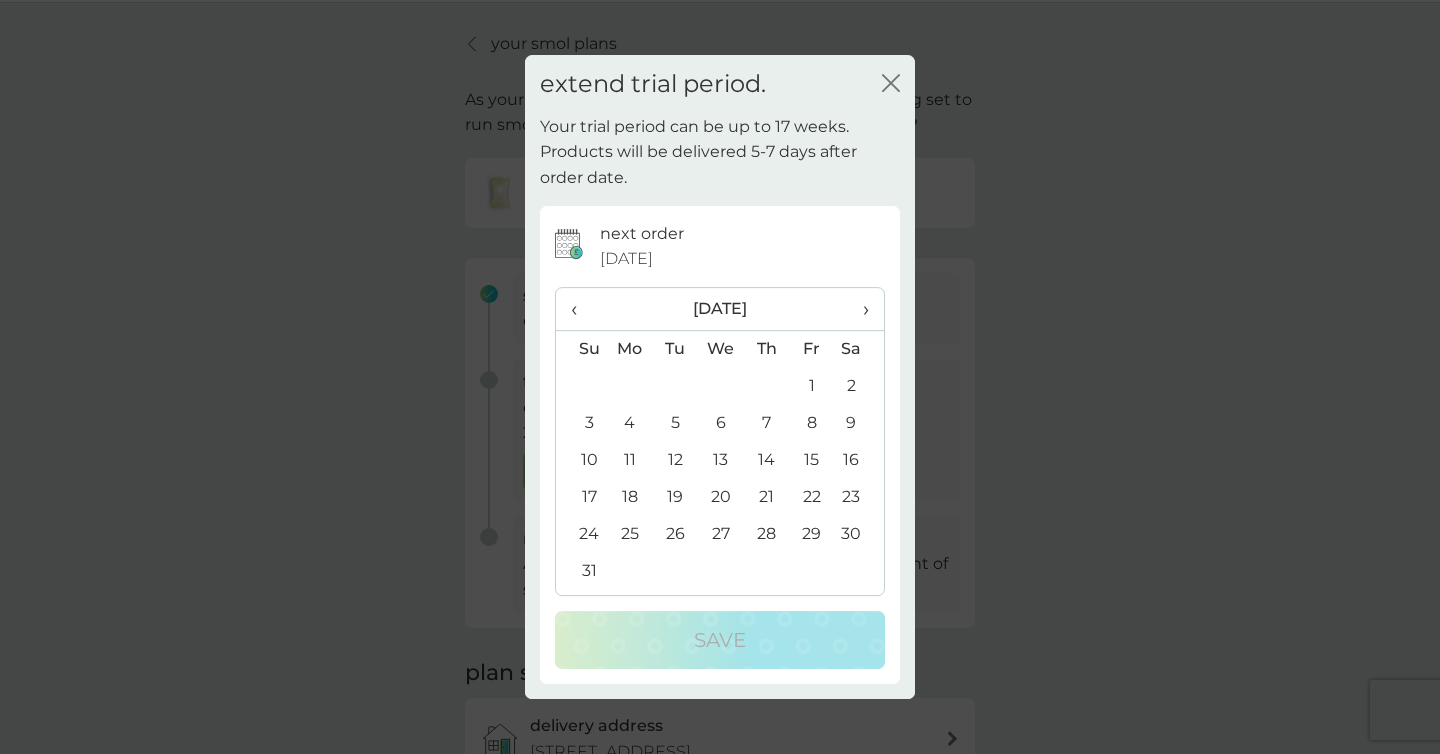 click on "‹" at bounding box center [581, 309] 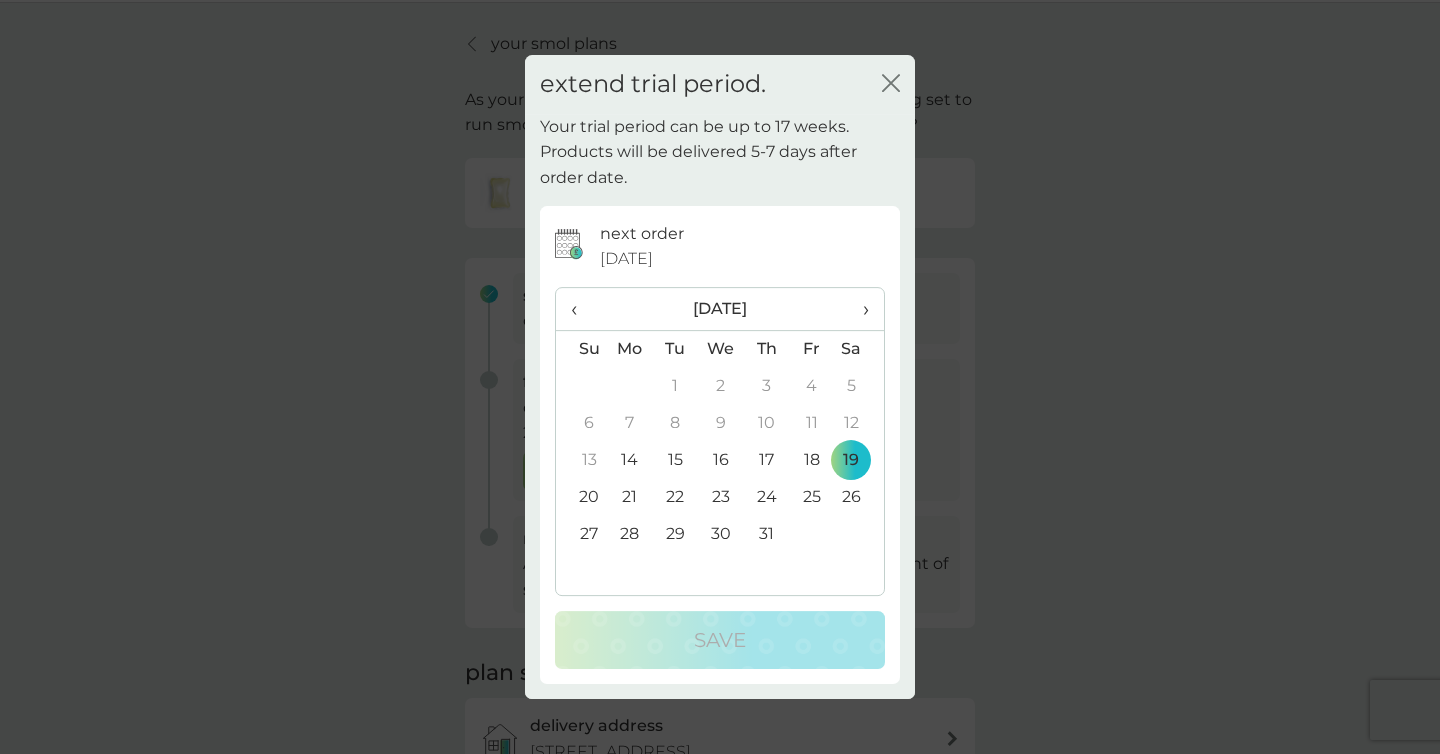 click on "›" at bounding box center [859, 309] 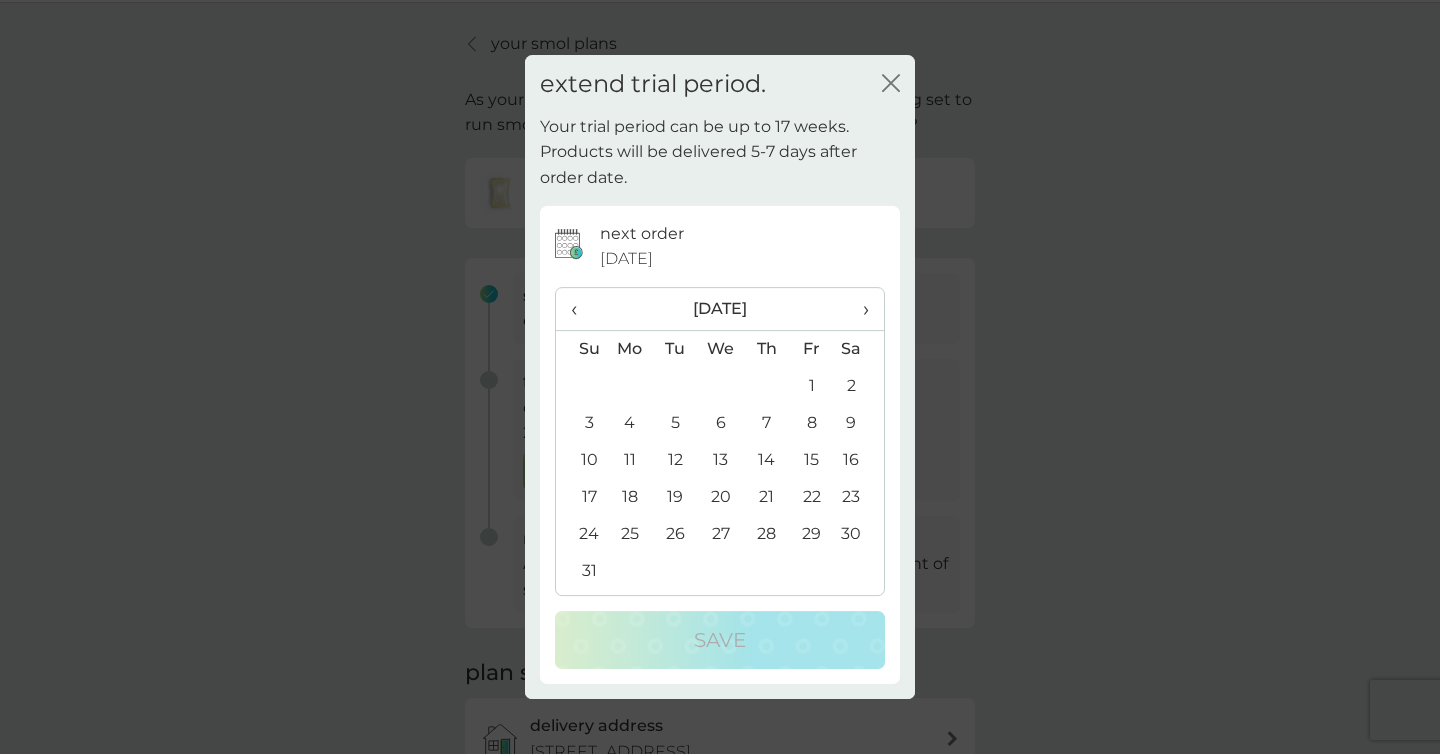click on "9" at bounding box center (859, 423) 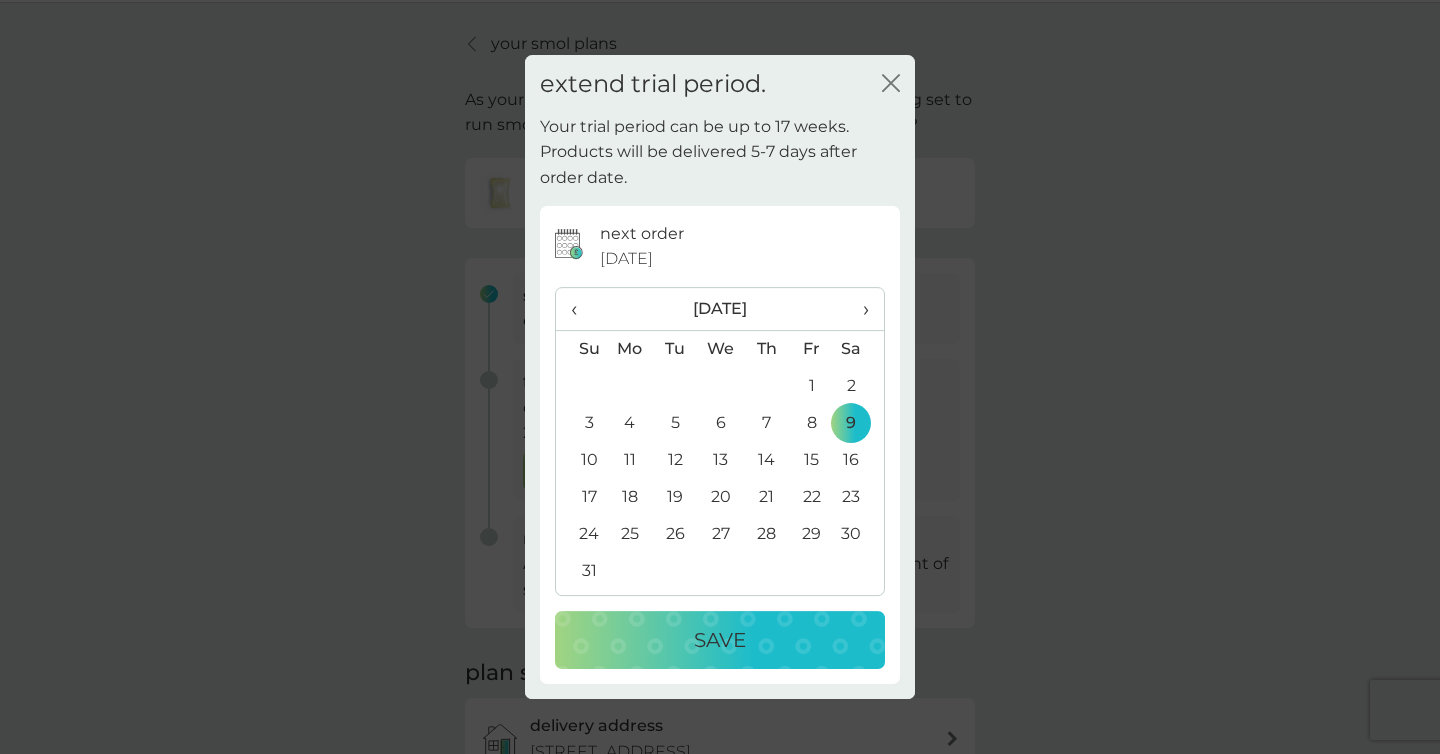 click on "Save" at bounding box center [720, 640] 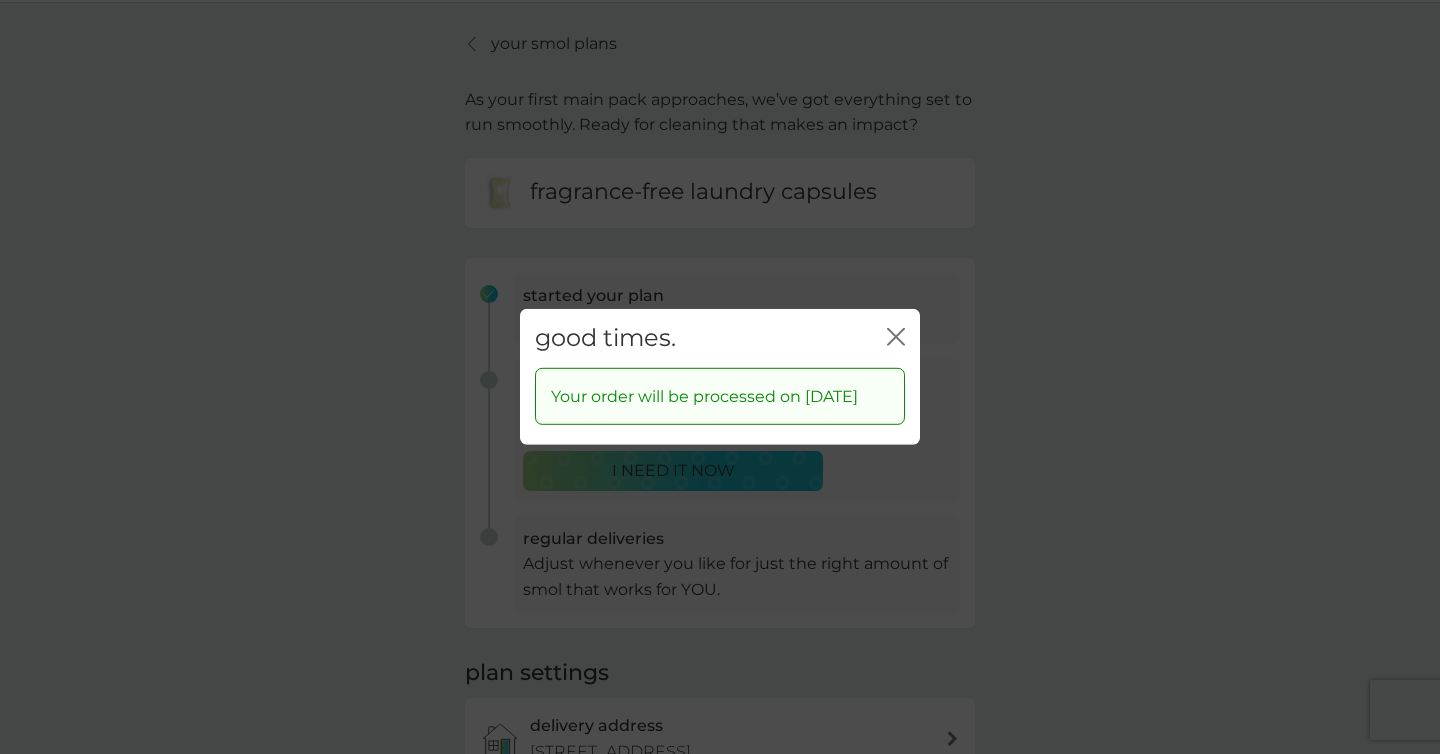 click on "close" 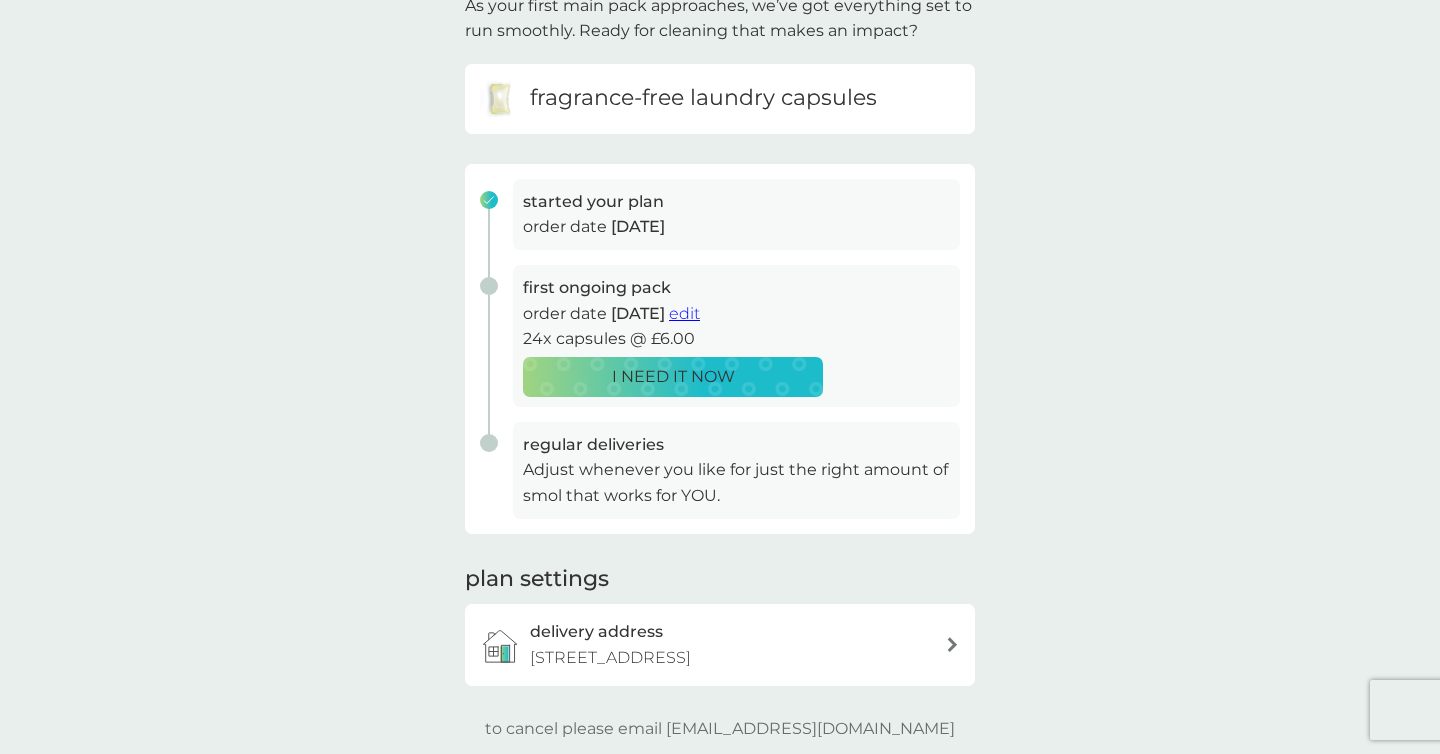 scroll, scrollTop: 142, scrollLeft: 0, axis: vertical 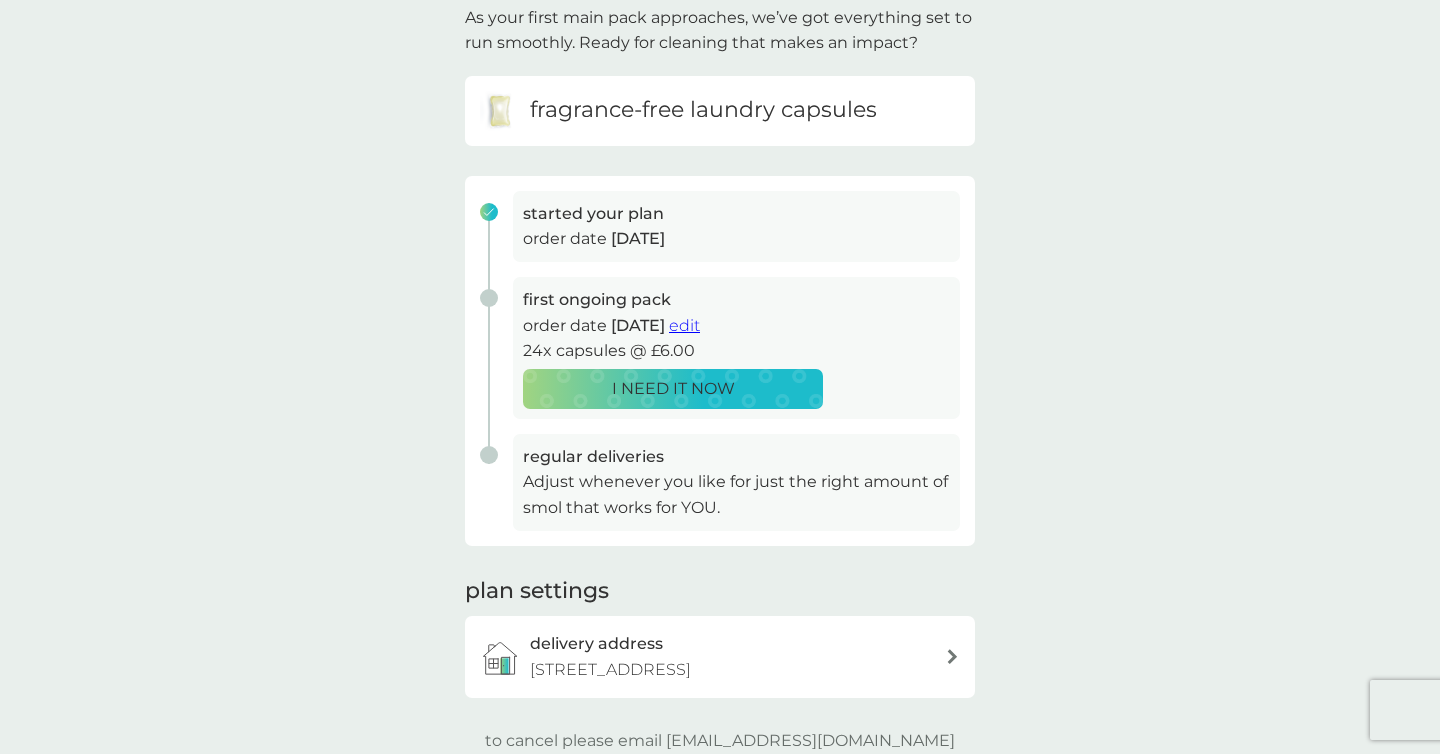 click on "edit" at bounding box center (684, 325) 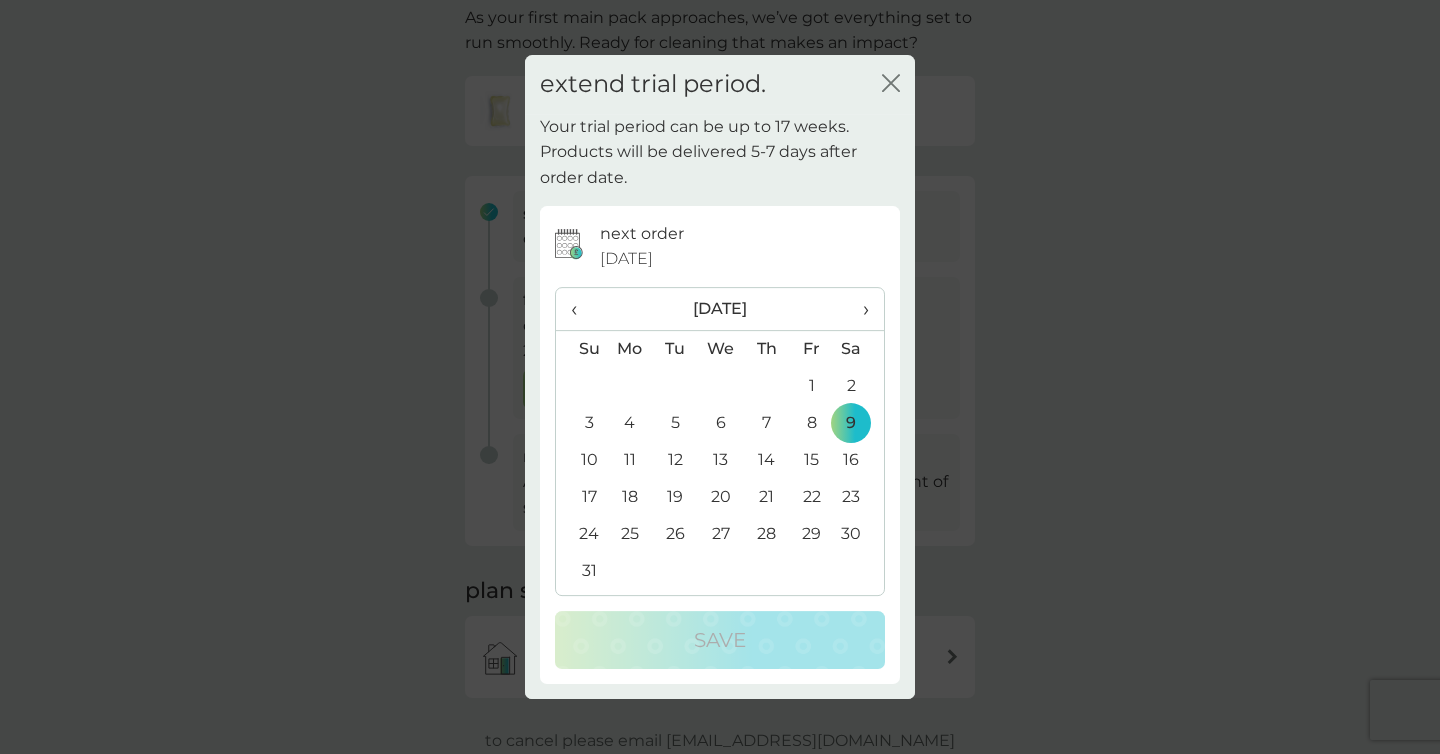 click on "extend trial period. close Your trial period can be up to 17 weeks. Products will be delivered 5-7 days after order date. next order 9 Aug 2025 ‹ August 2025 › Su Mo Tu We Th Fr Sa 27 28 29 30 31 1 2 3 4 5 6 7 8 9 10 11 12 13 14 15 16 17 18 19 20 21 22 23 24 25 26 27 28 29 30 31 1 2 3 4 5 6 Save" at bounding box center (720, 377) 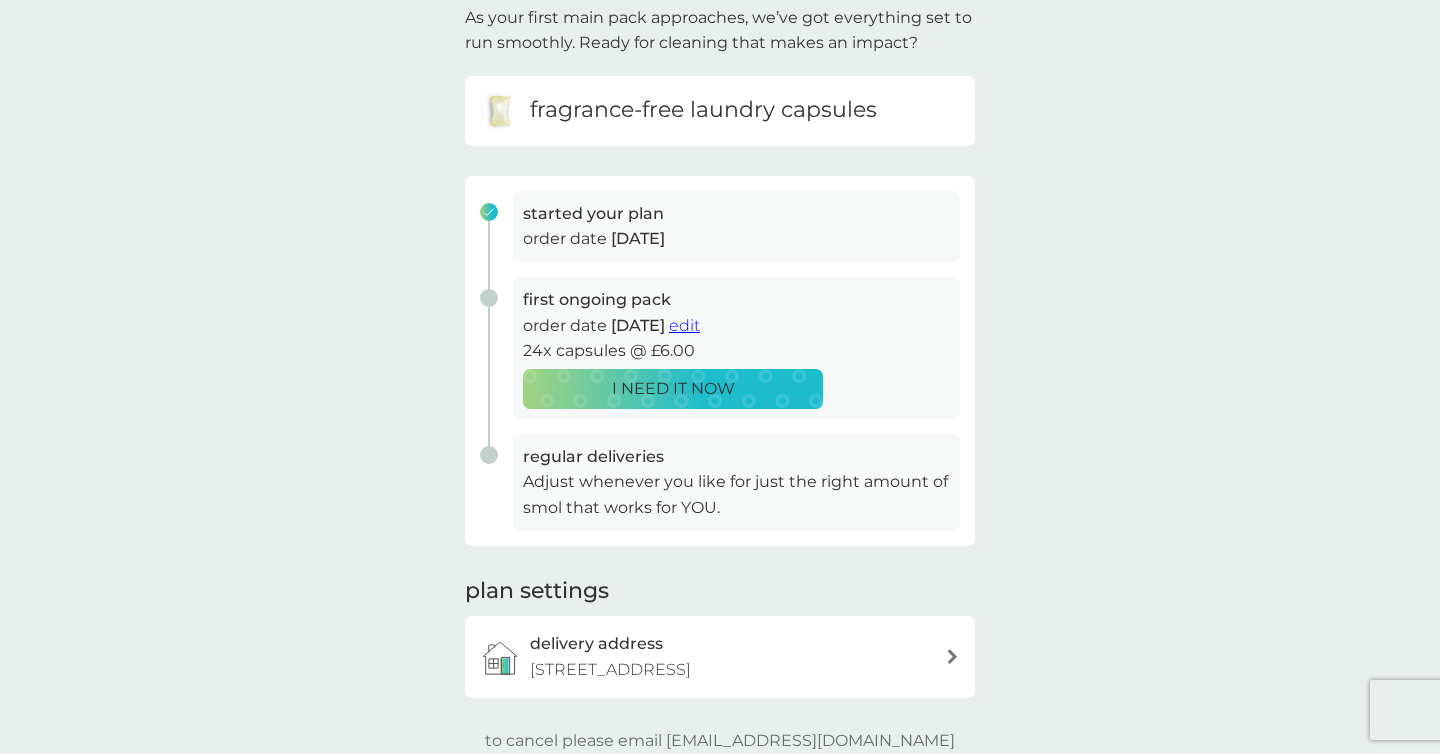 scroll, scrollTop: 0, scrollLeft: 0, axis: both 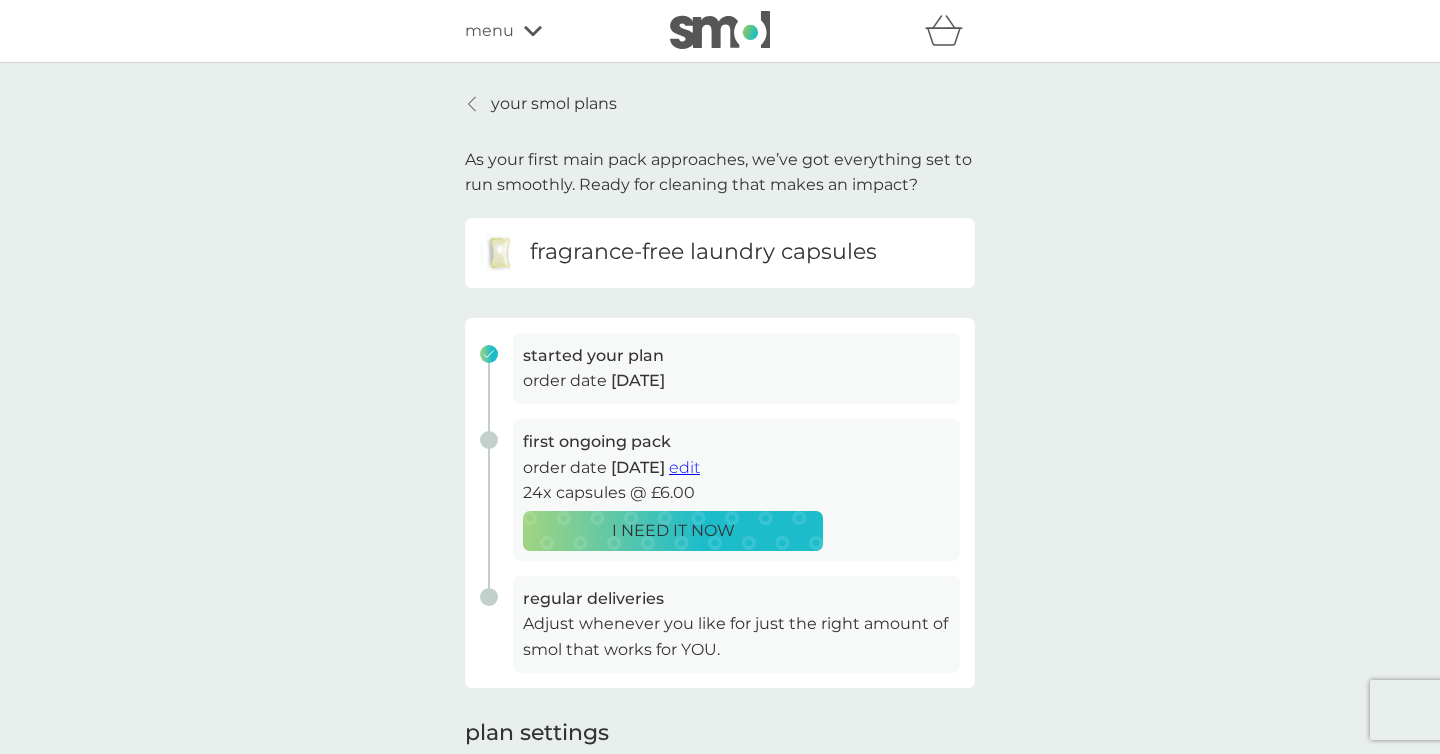 click on "your smol plans" at bounding box center (554, 104) 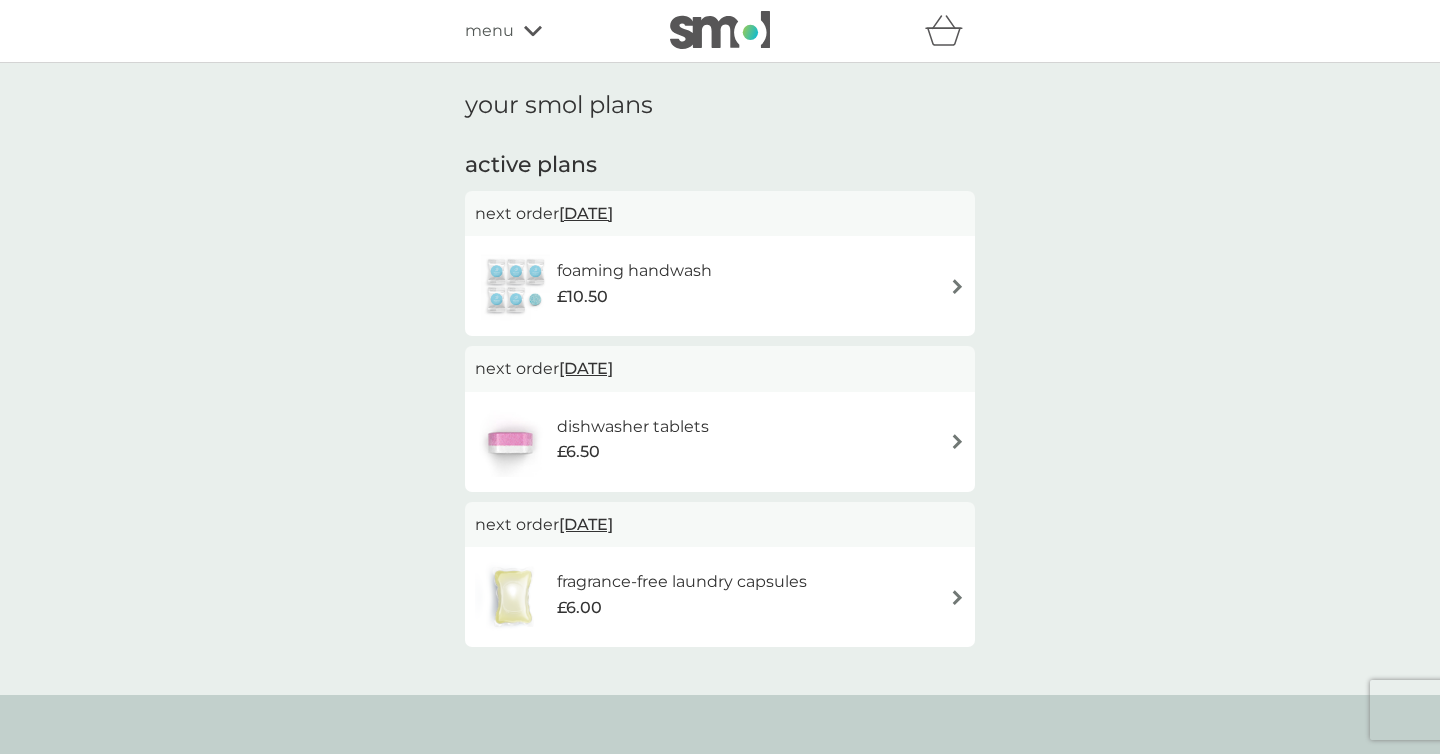 click on "dishwasher tablets £6.50" at bounding box center (643, 442) 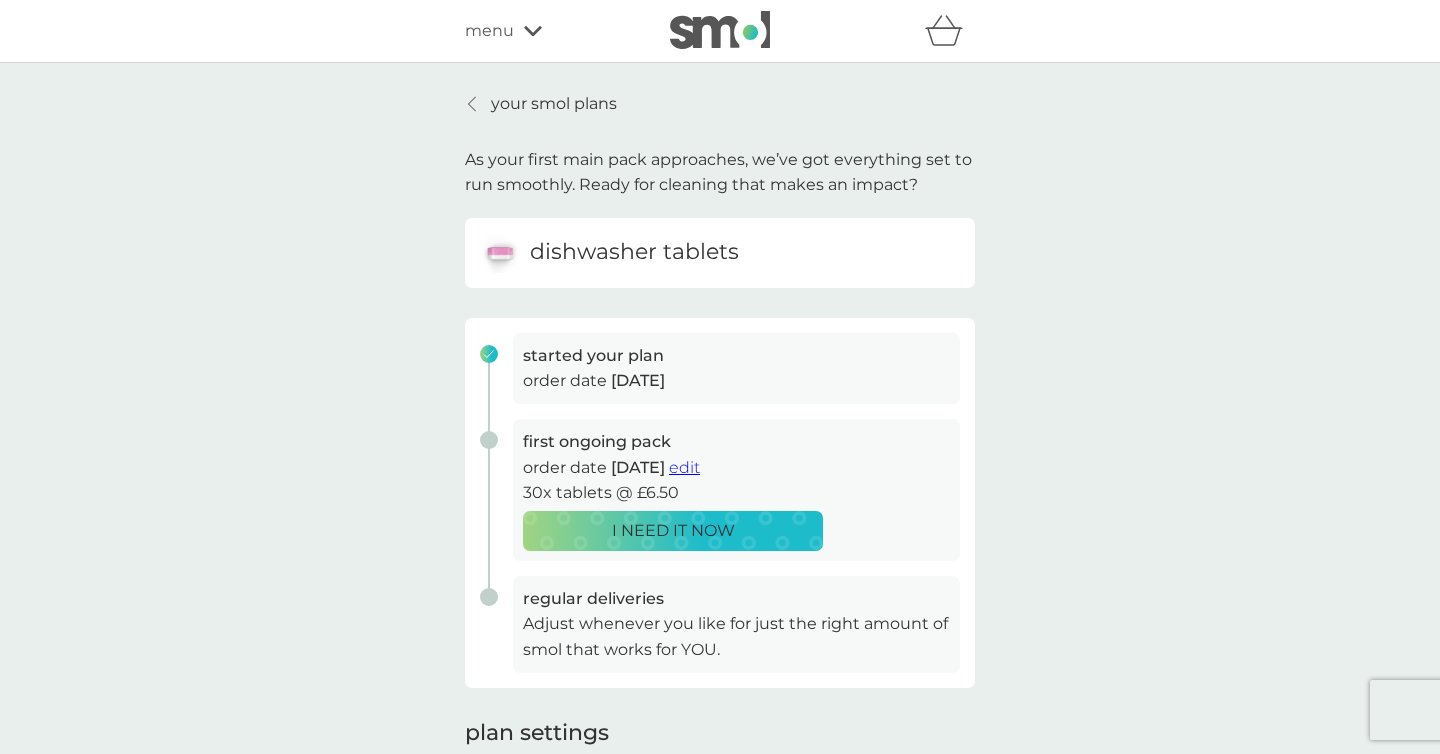 click on "edit" at bounding box center (684, 467) 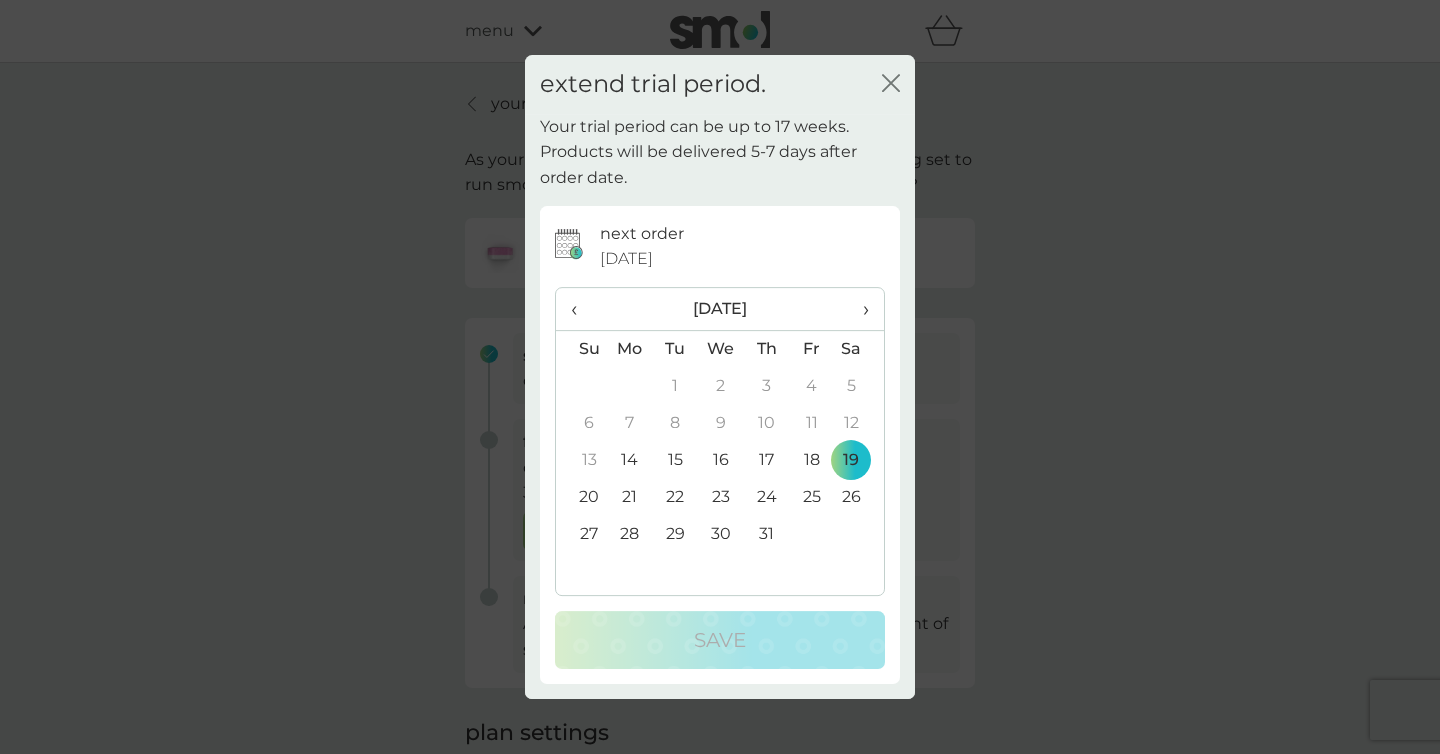 click on "›" at bounding box center [859, 309] 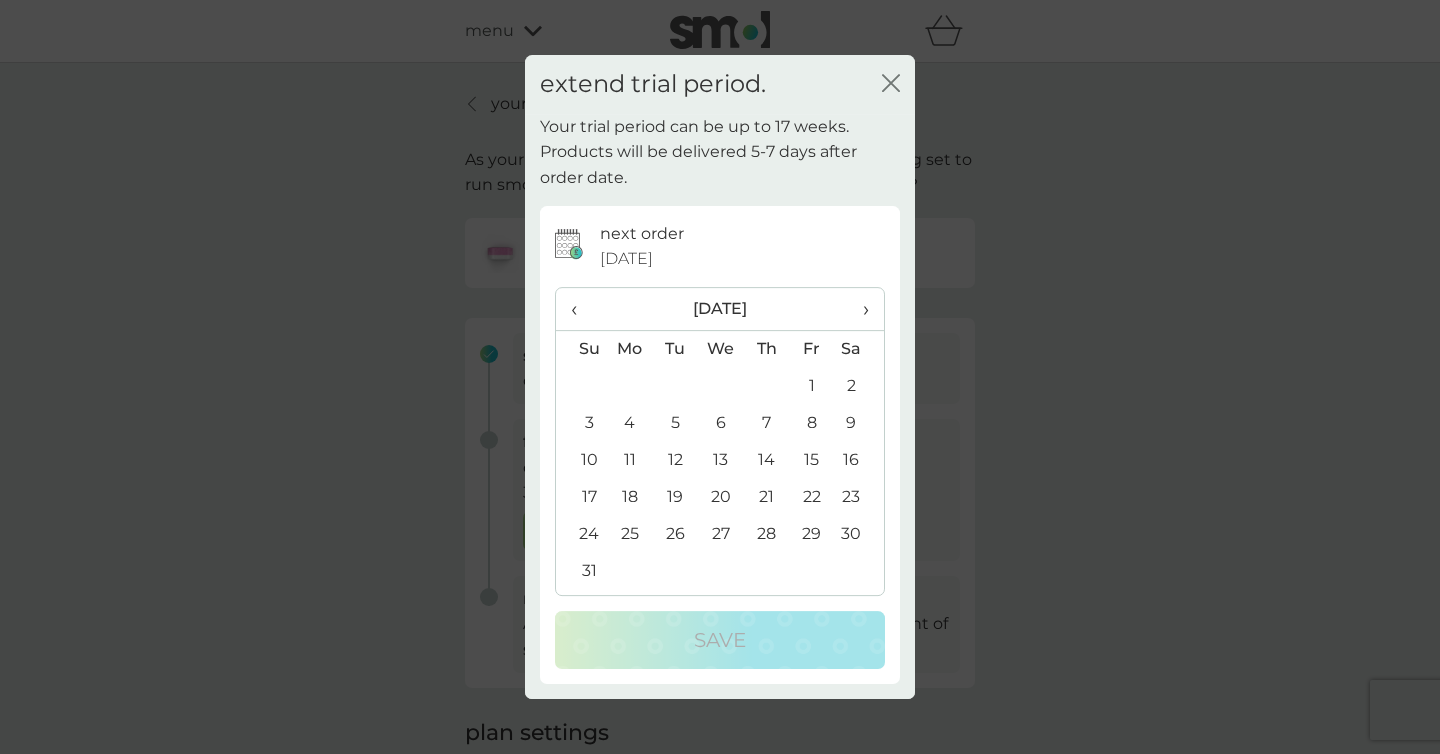 click on "9" at bounding box center [859, 423] 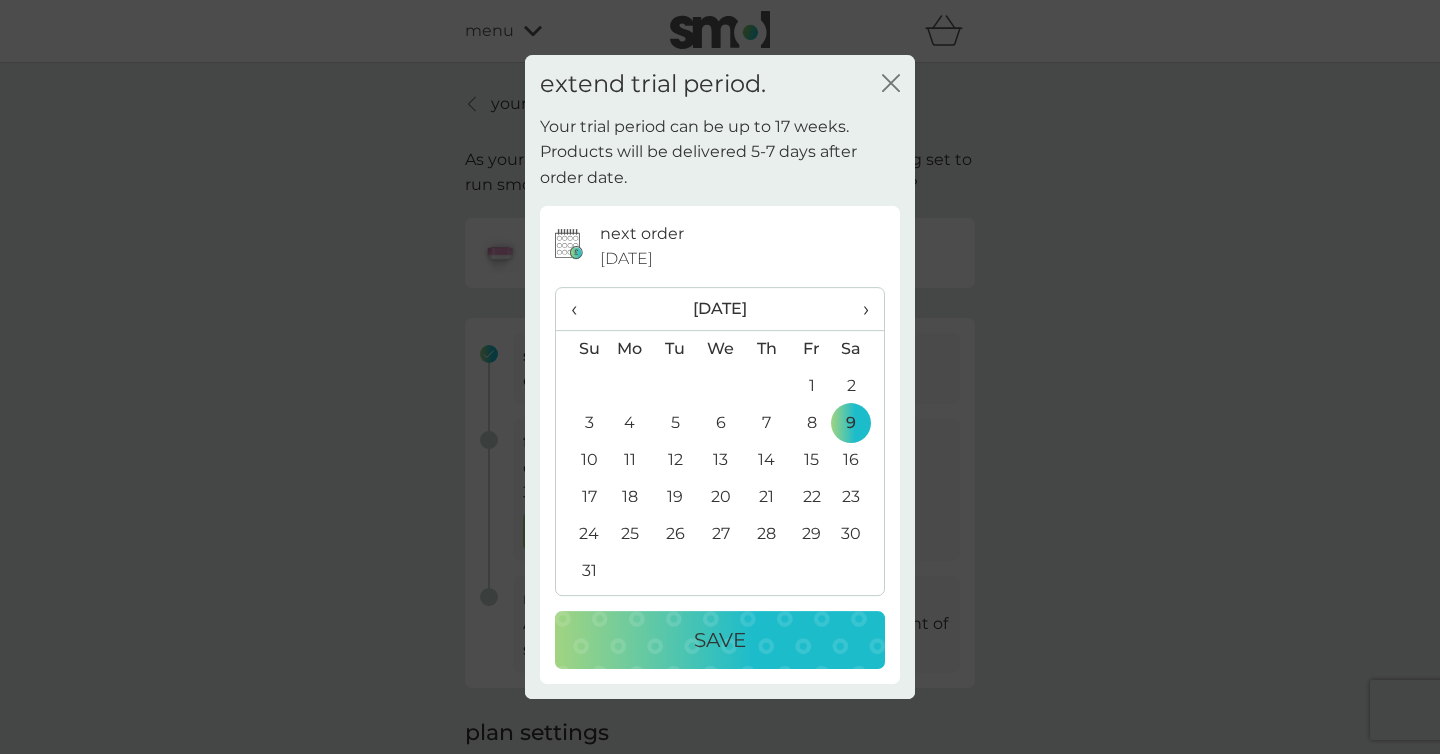 click on "Save" at bounding box center (720, 640) 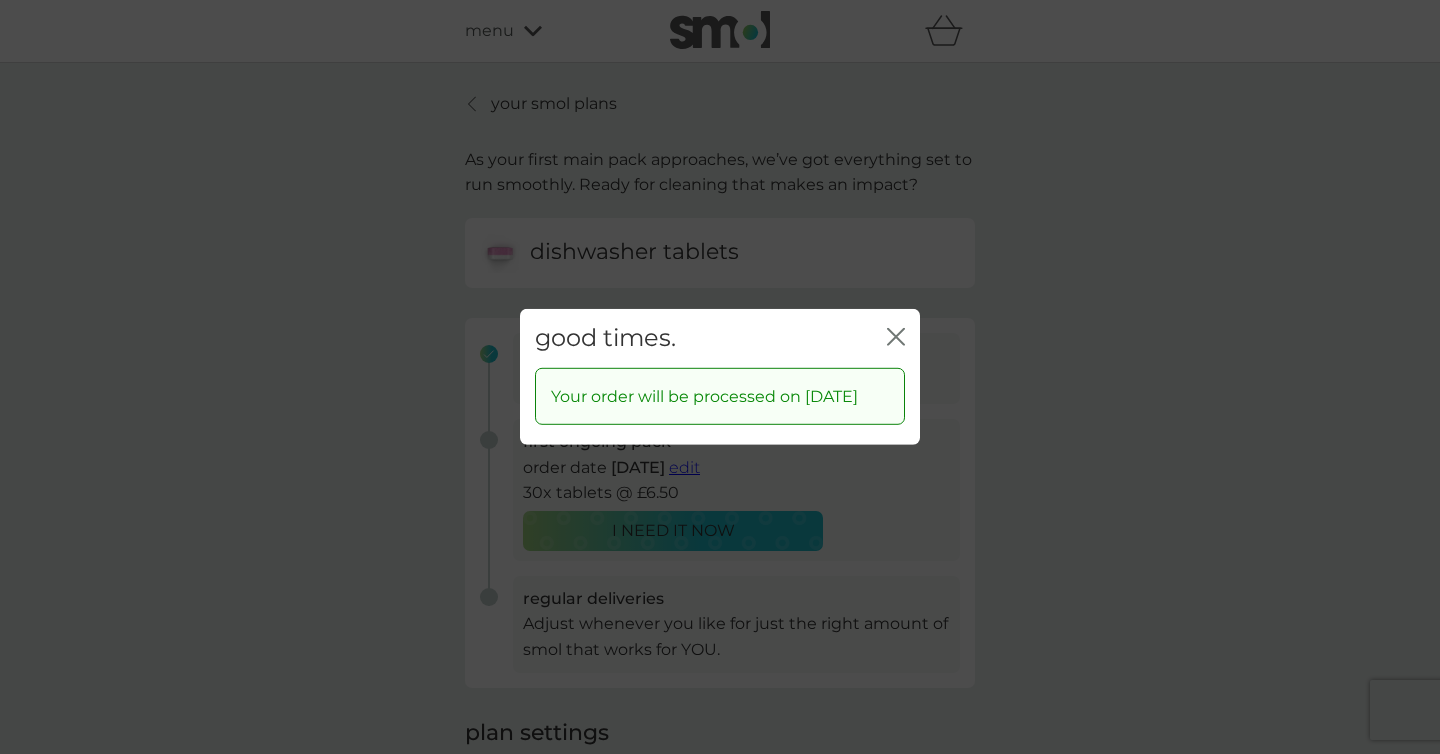 click on "close" 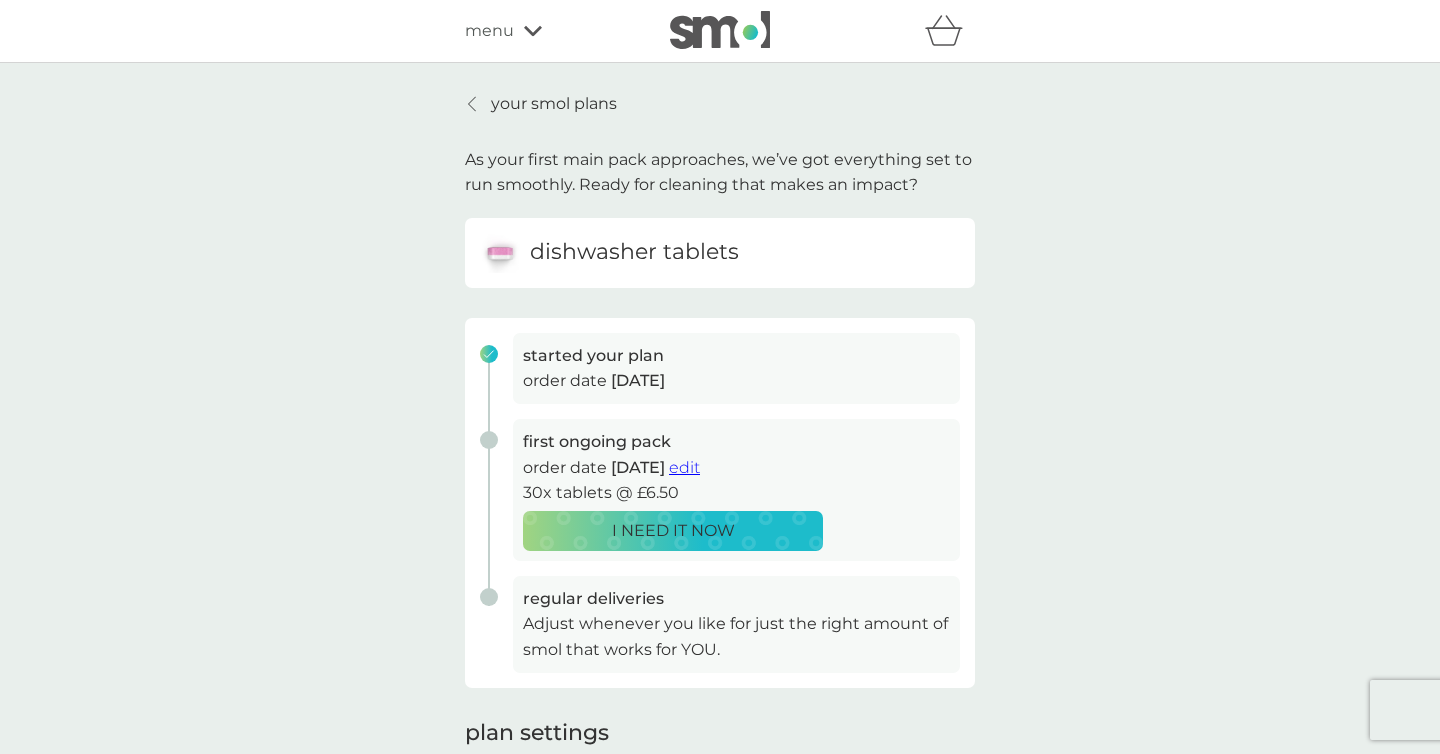 click 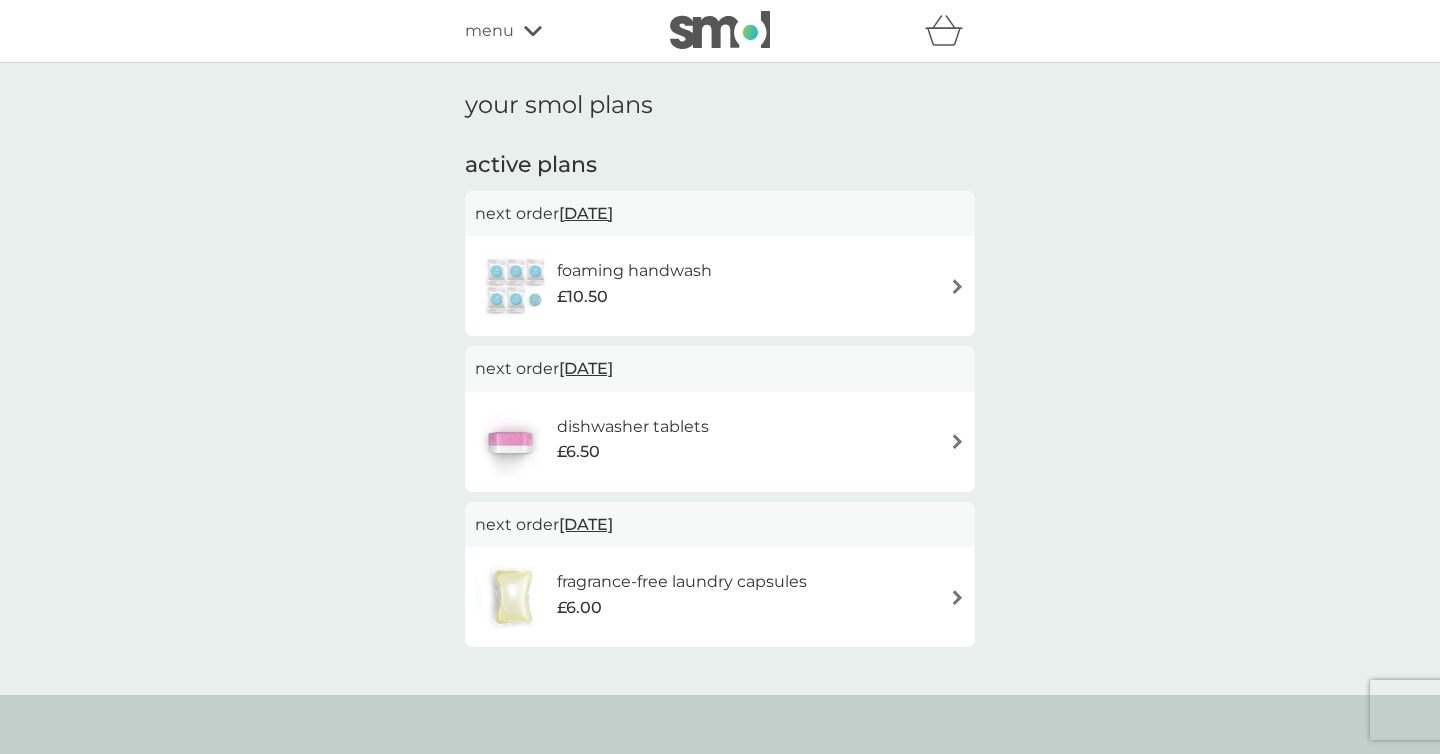 click on "foaming handwash £10.50" at bounding box center [644, 286] 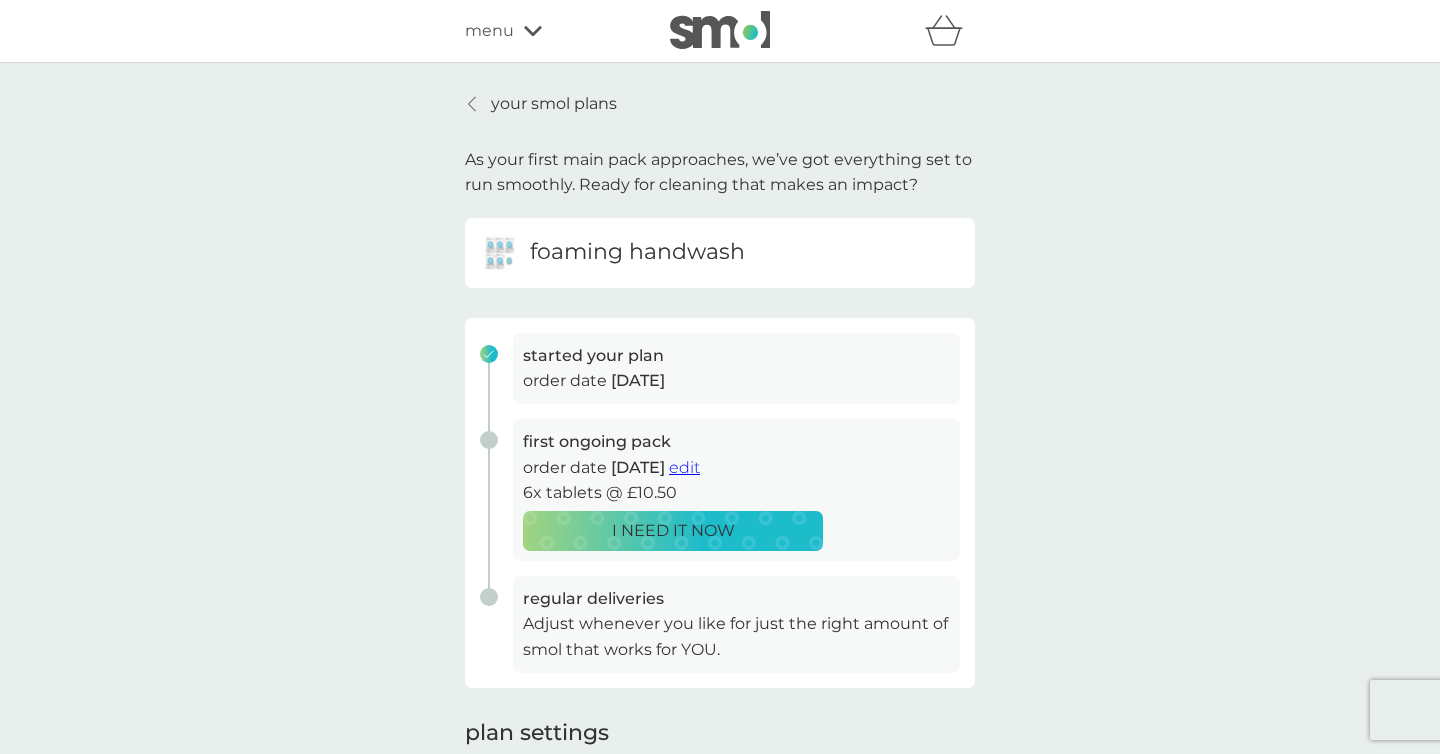 click on "edit" at bounding box center (684, 467) 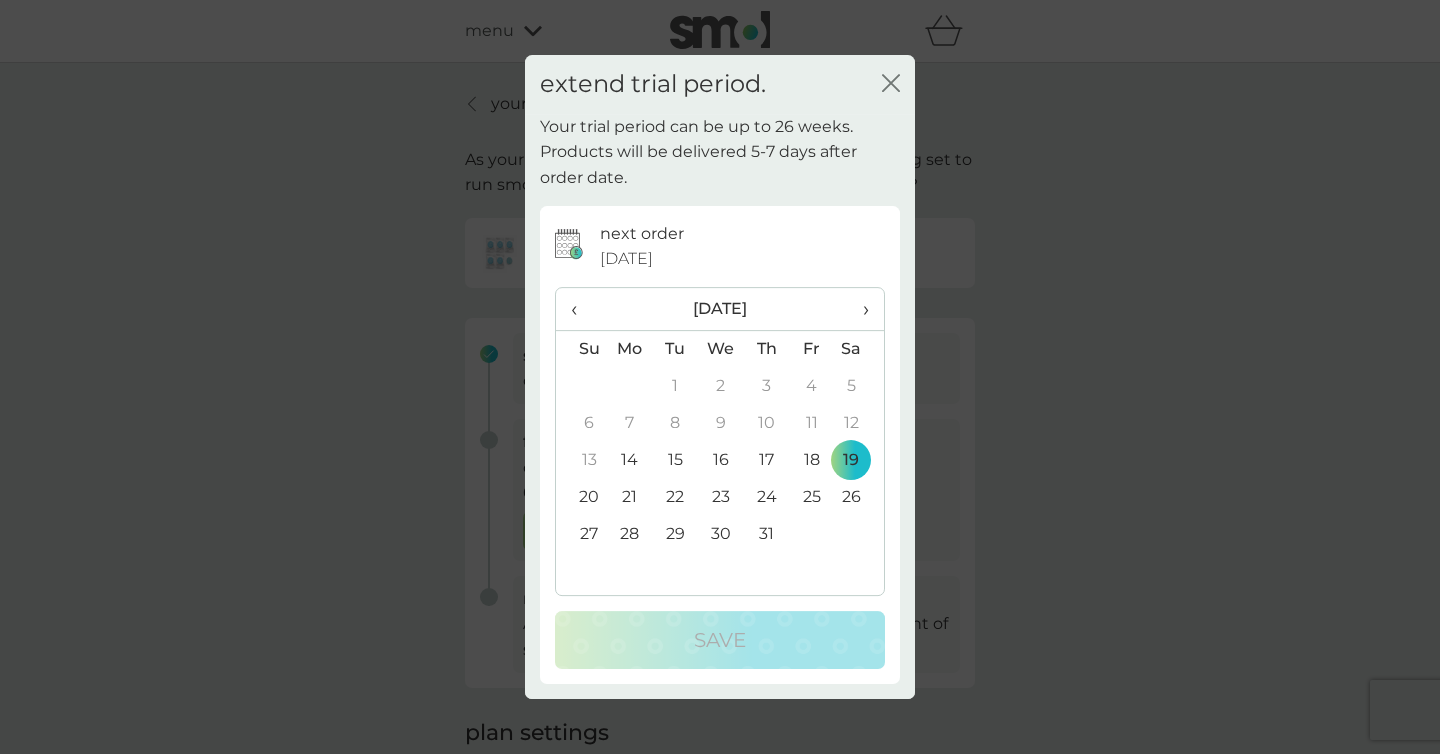 click on "›" at bounding box center (859, 309) 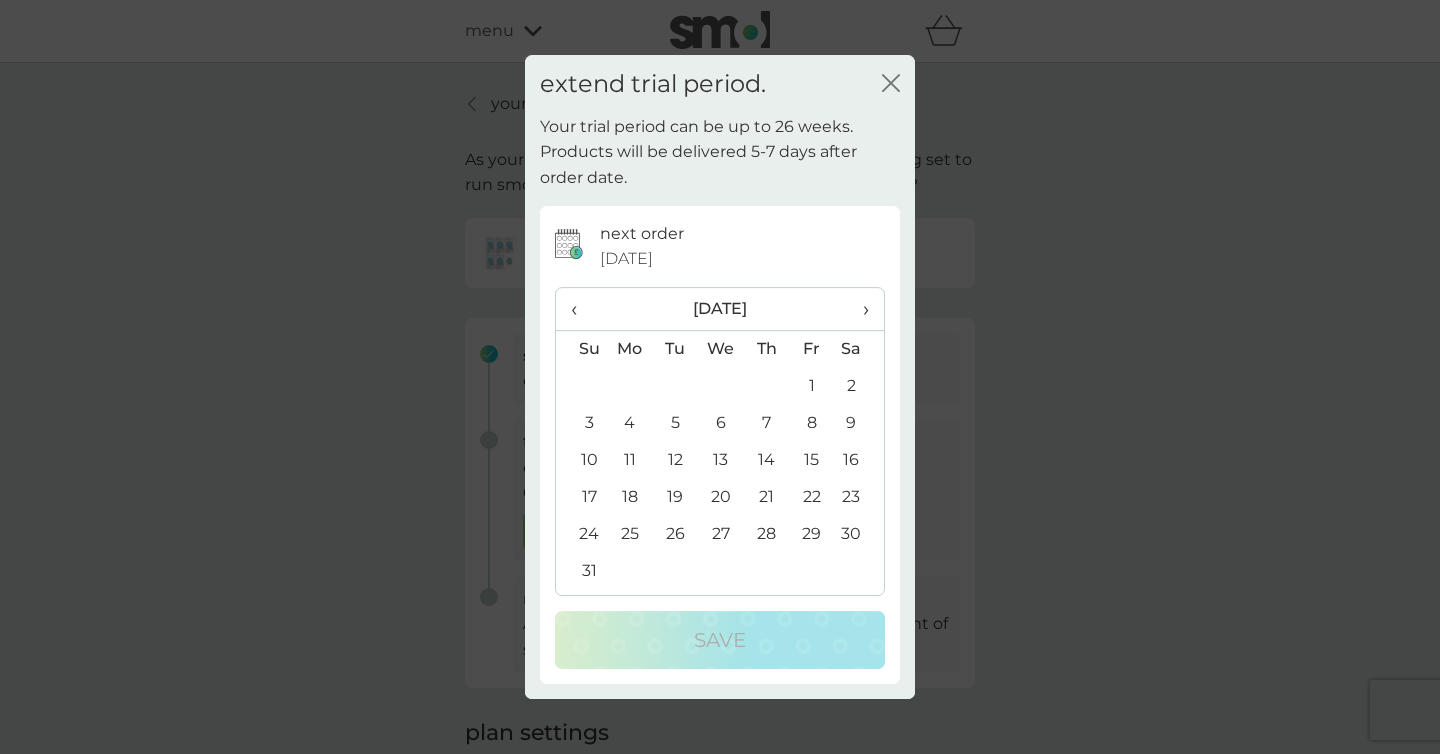 click on "9" at bounding box center (859, 423) 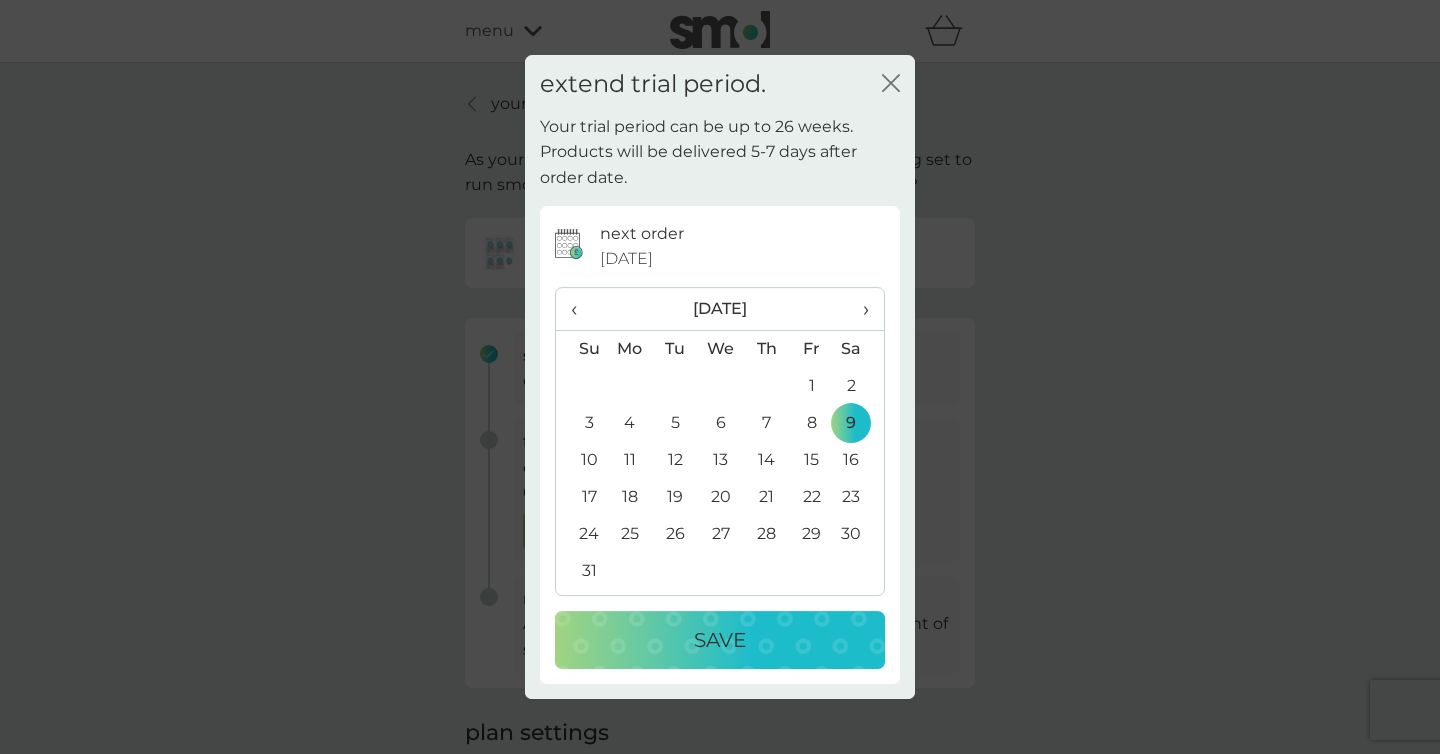 click on "Save" at bounding box center (720, 640) 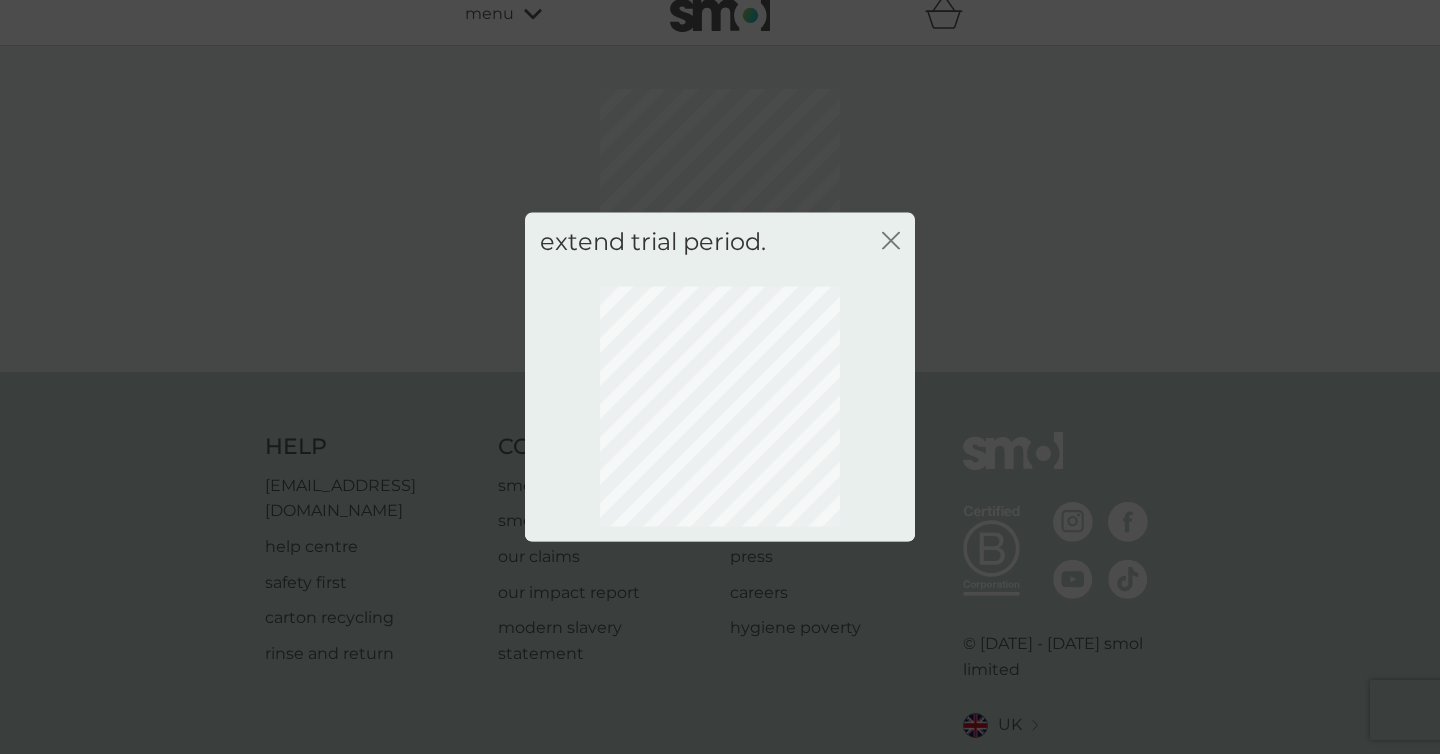 scroll, scrollTop: 0, scrollLeft: 0, axis: both 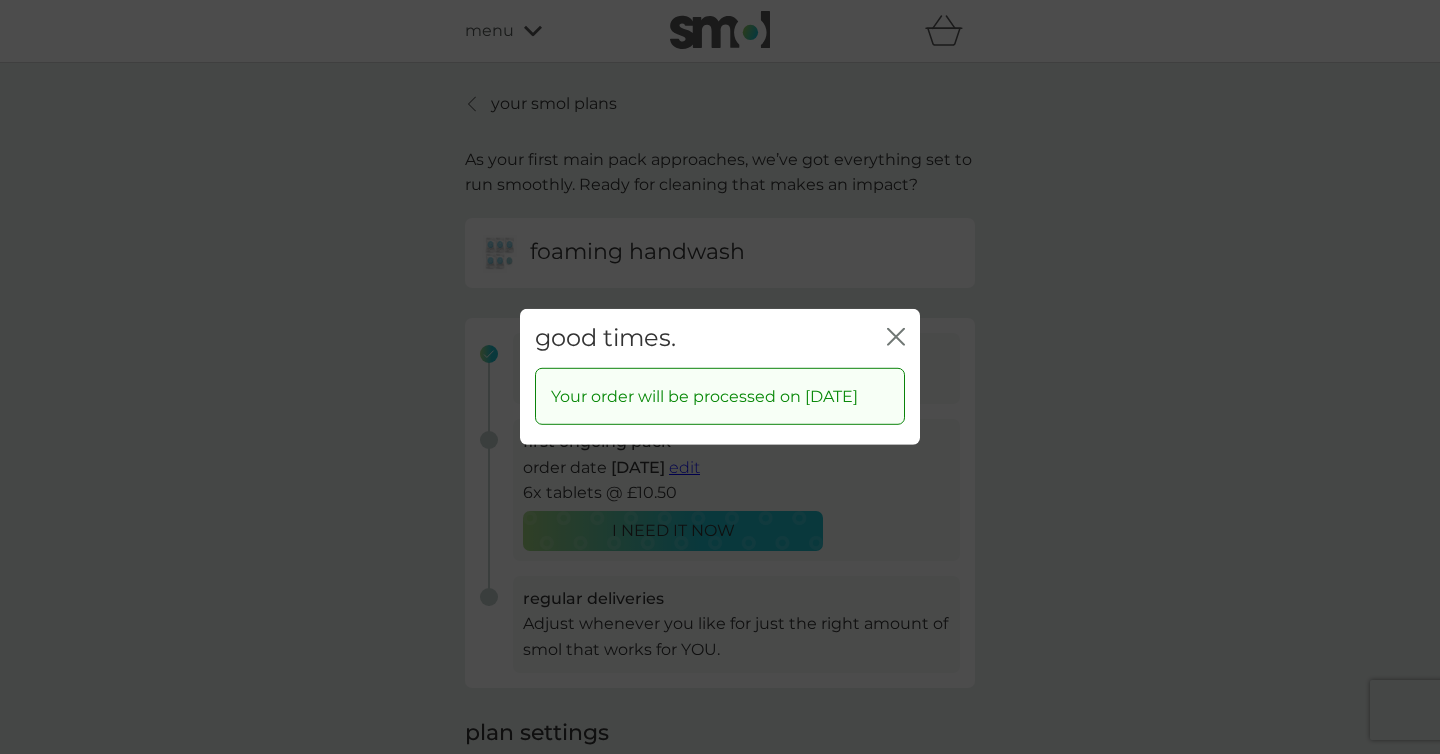 click on "good times. close" at bounding box center (720, 338) 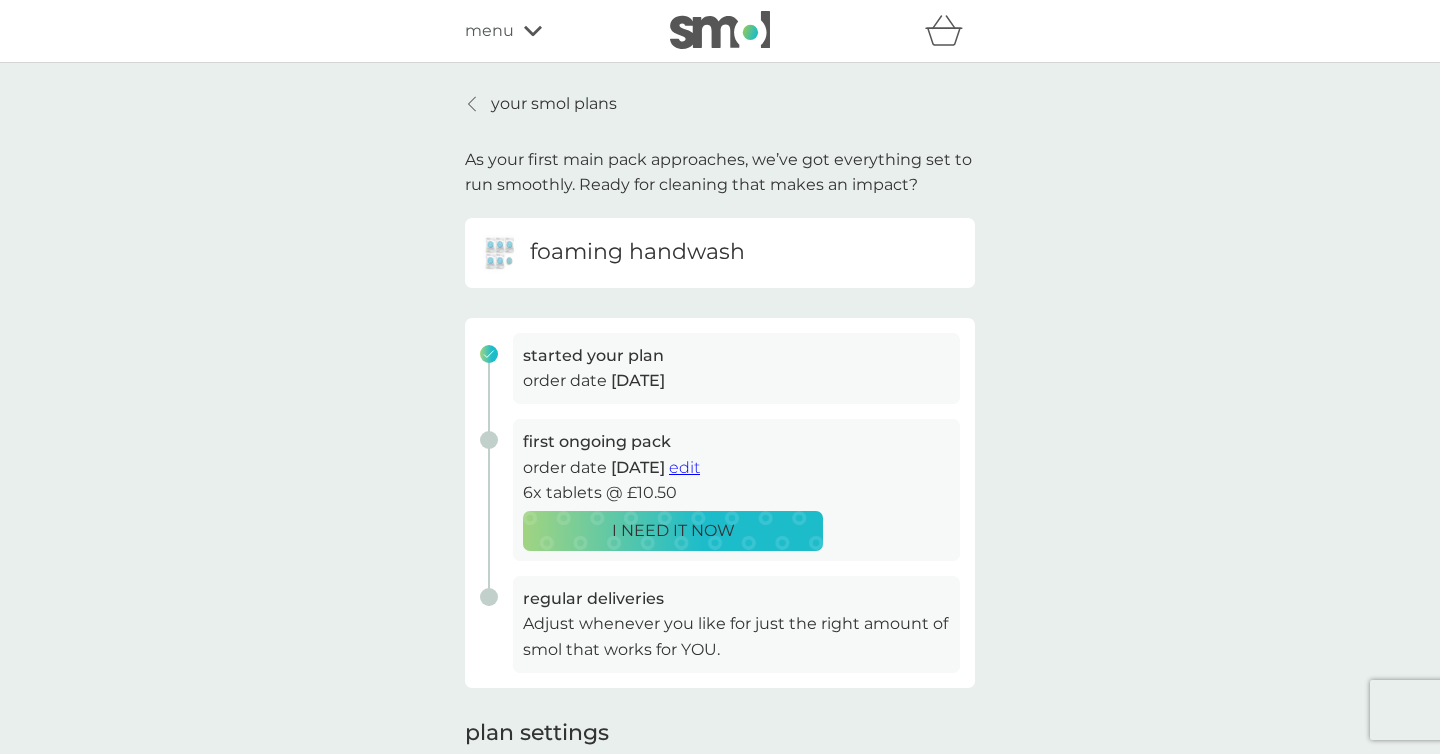 click on "refer a friend & you BOTH save smol impact smol shop your smol plans your upcoming orders your details order history logout menu" at bounding box center (720, 31) 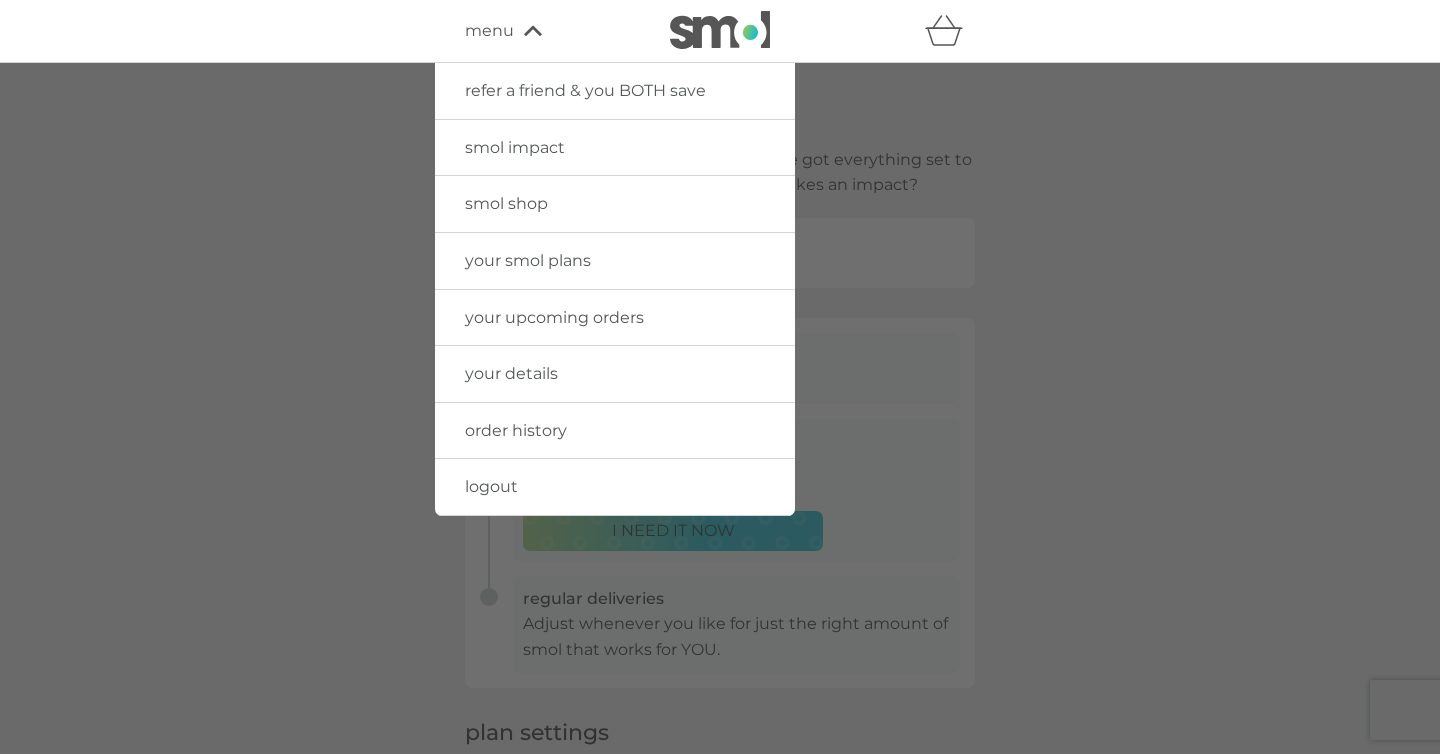 click on "your smol plans" at bounding box center (528, 260) 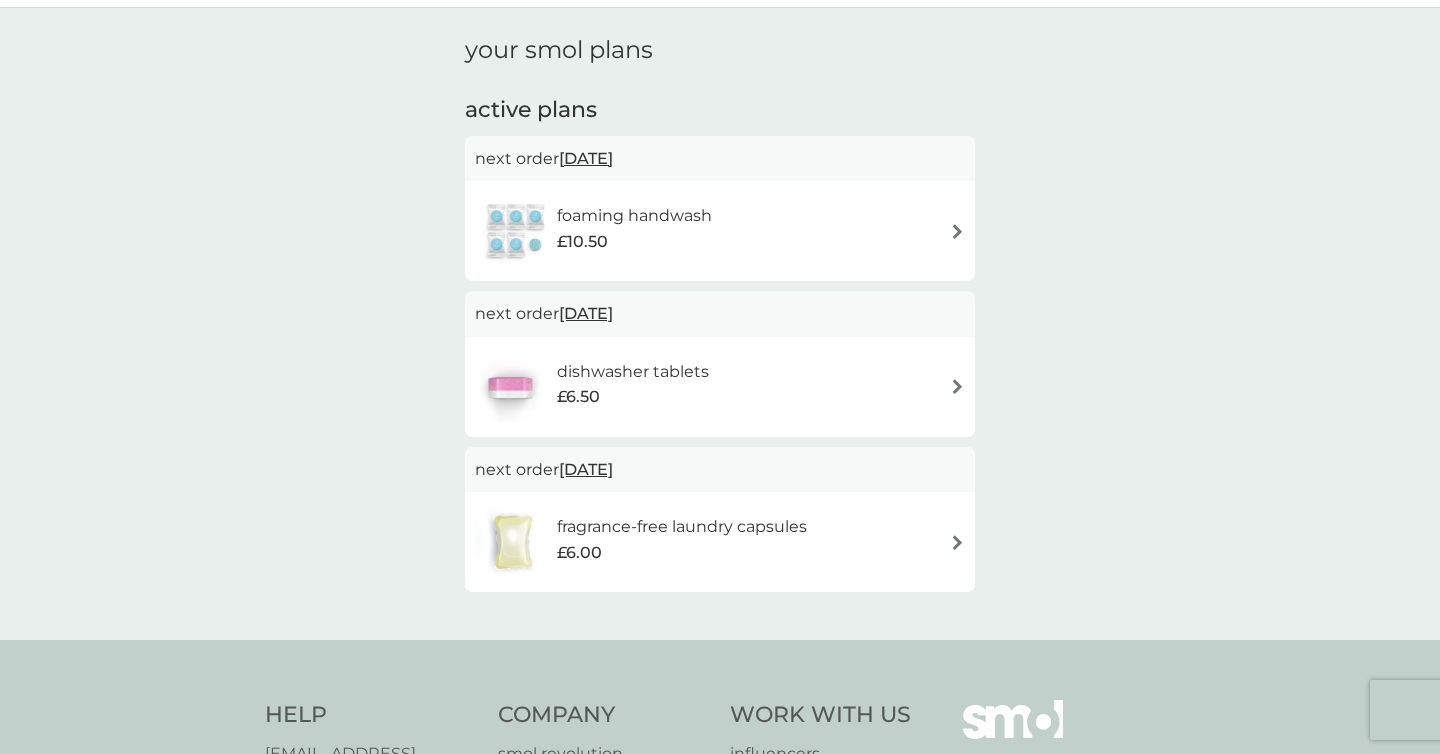 scroll, scrollTop: 0, scrollLeft: 0, axis: both 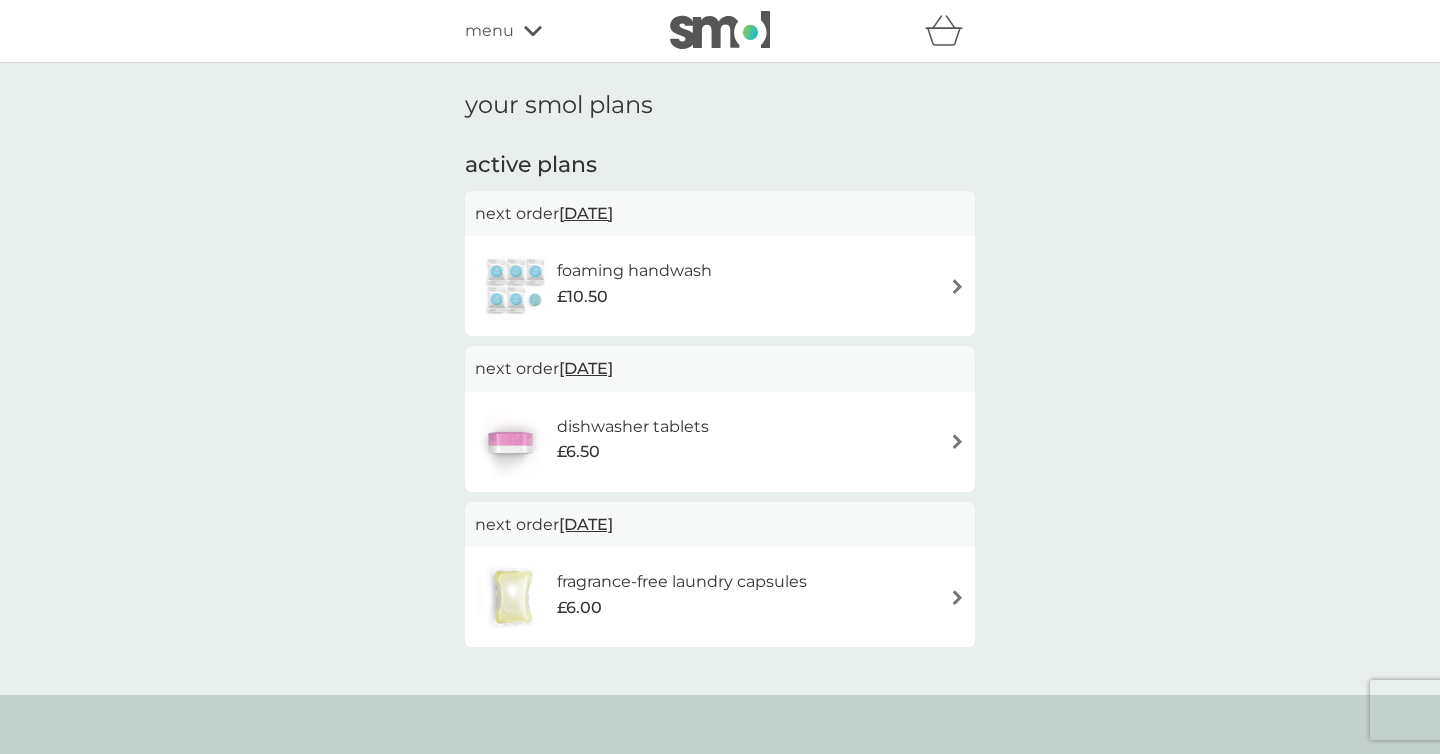 click on "menu" at bounding box center (550, 31) 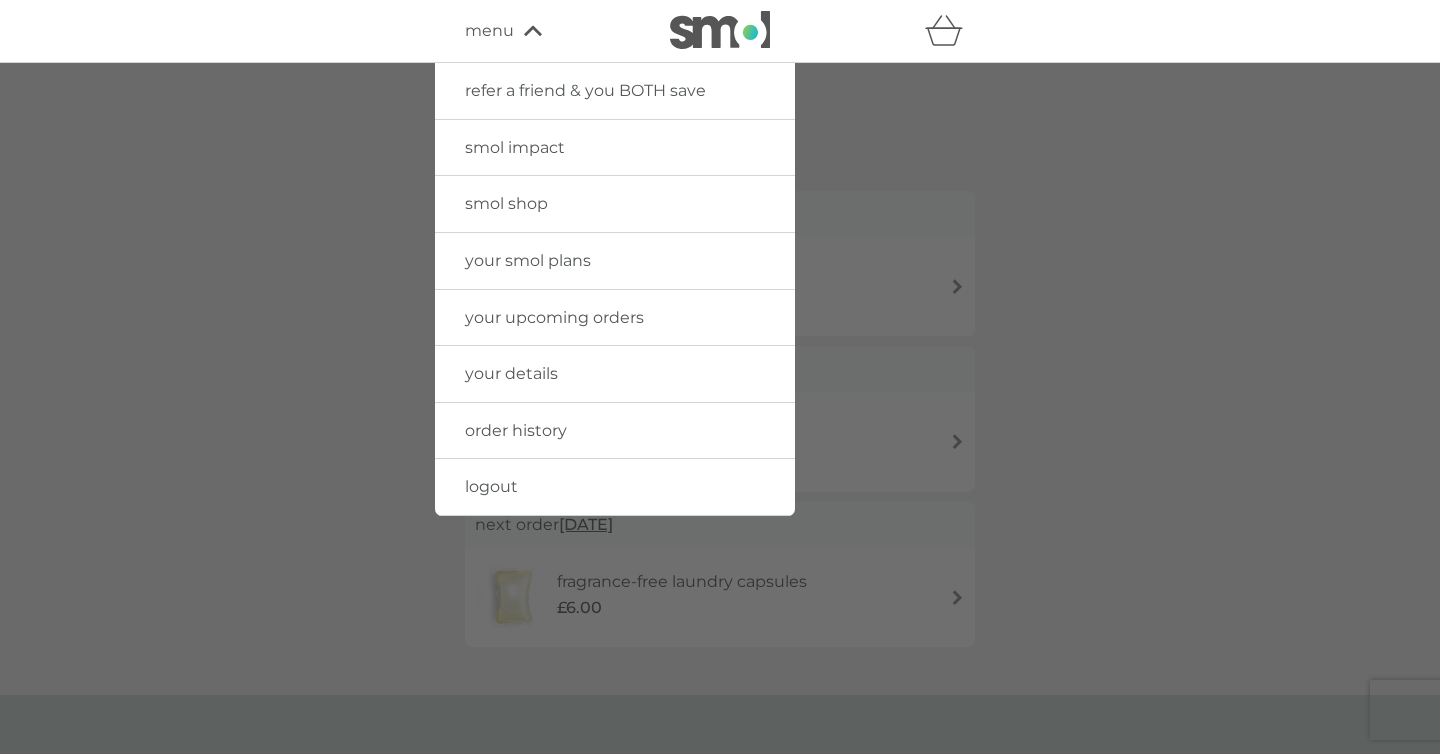 click on "your upcoming orders" at bounding box center [615, 318] 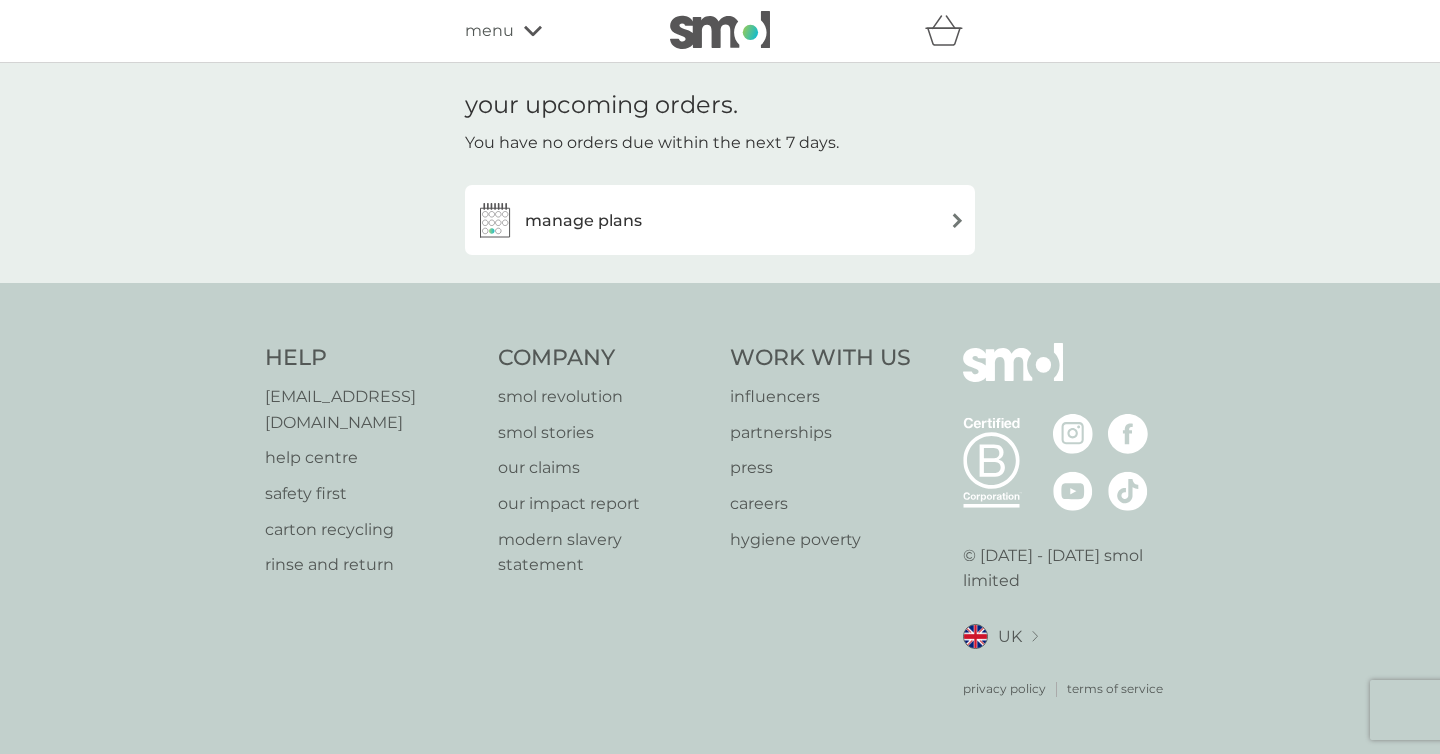 click on "manage plans" at bounding box center [583, 221] 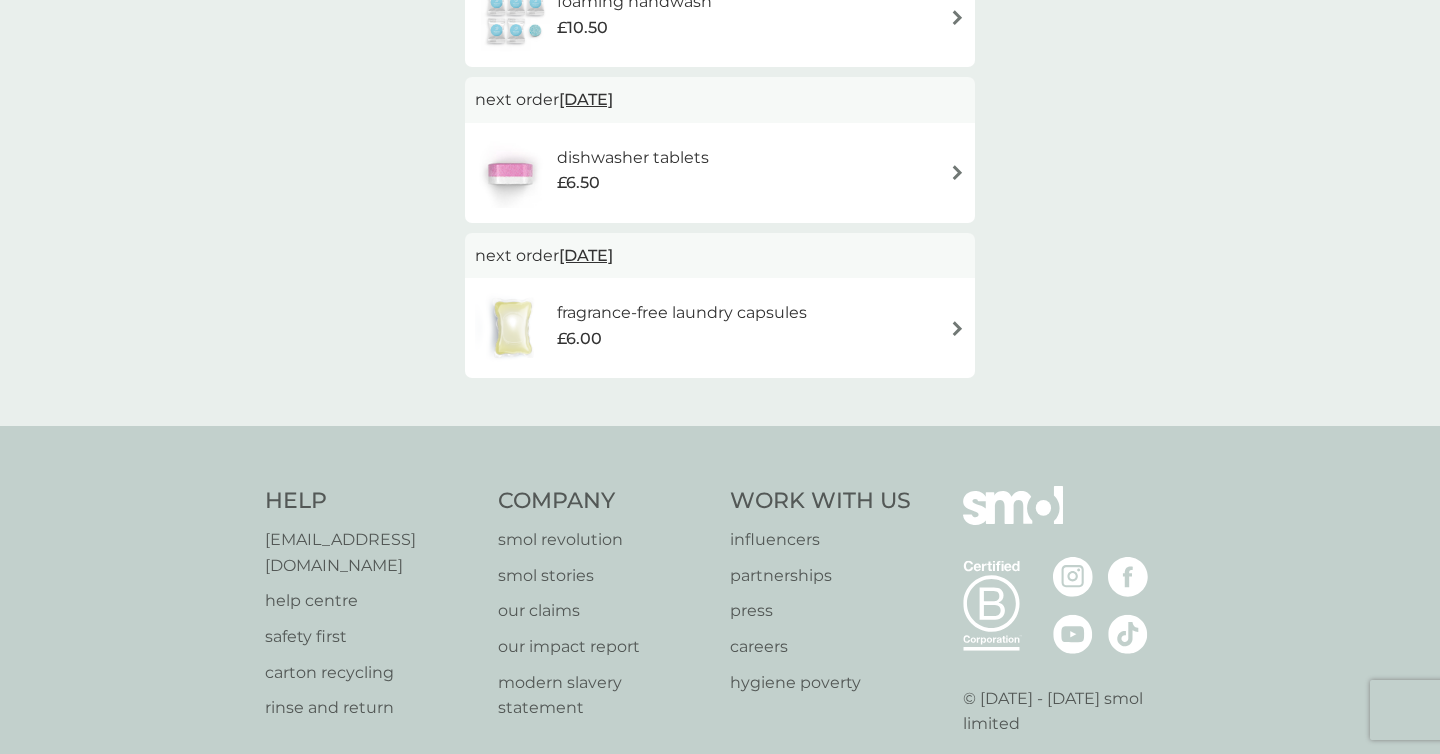scroll, scrollTop: 0, scrollLeft: 0, axis: both 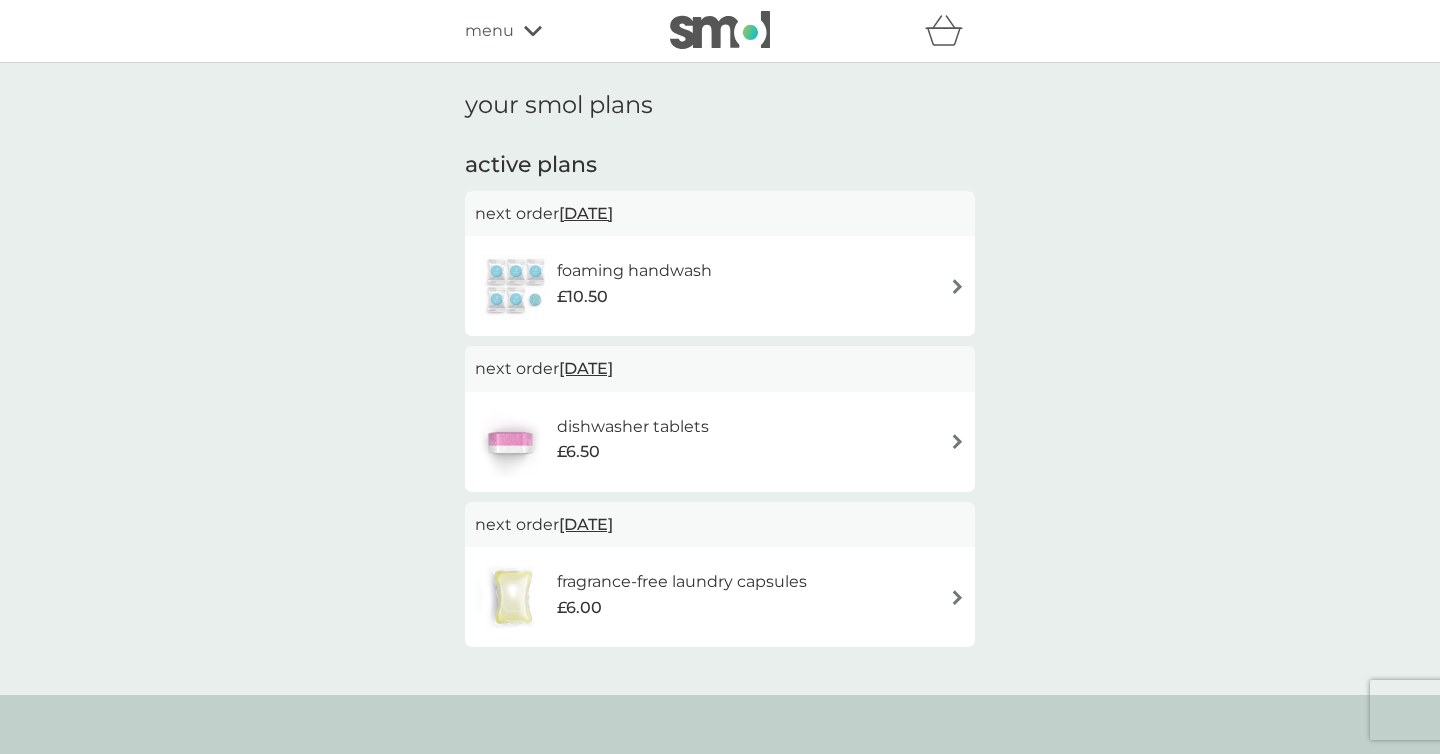 click at bounding box center (720, 30) 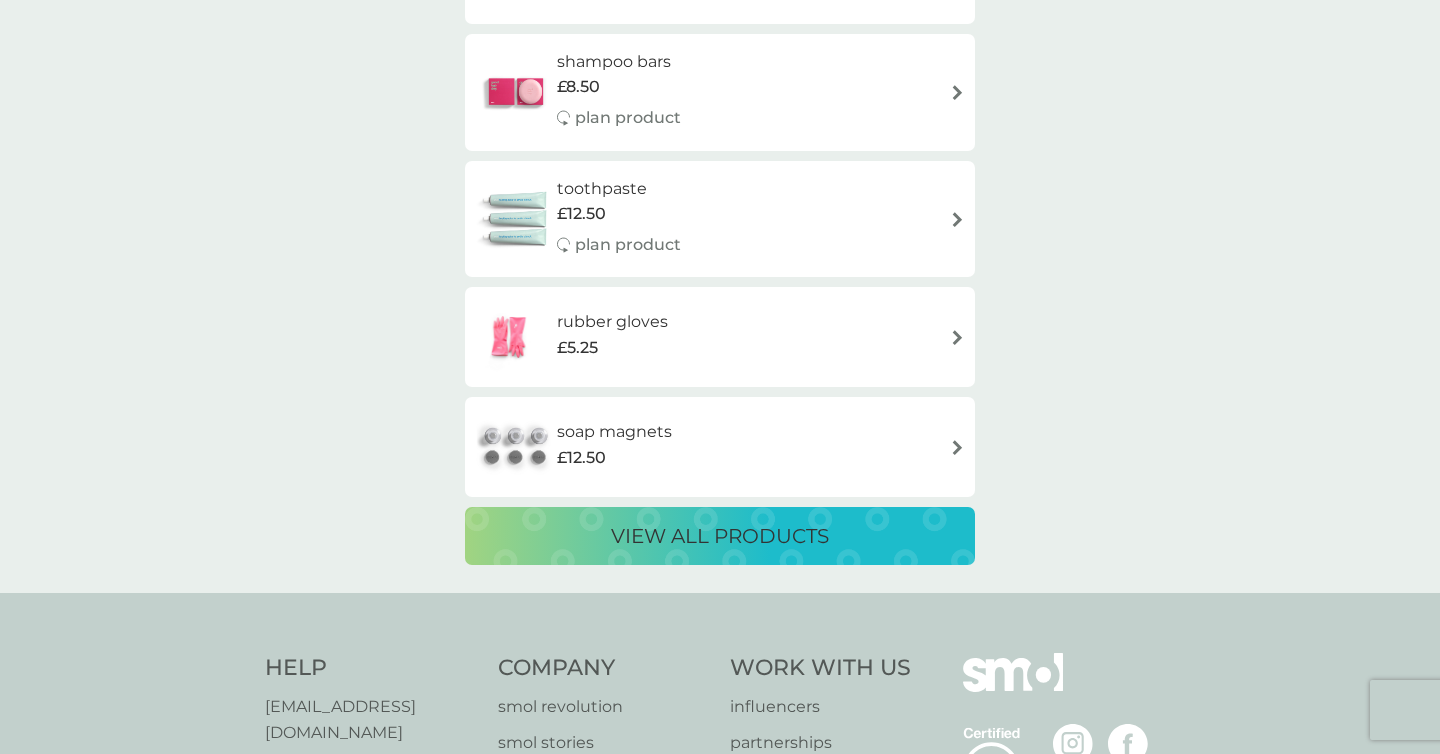 scroll, scrollTop: 3756, scrollLeft: 0, axis: vertical 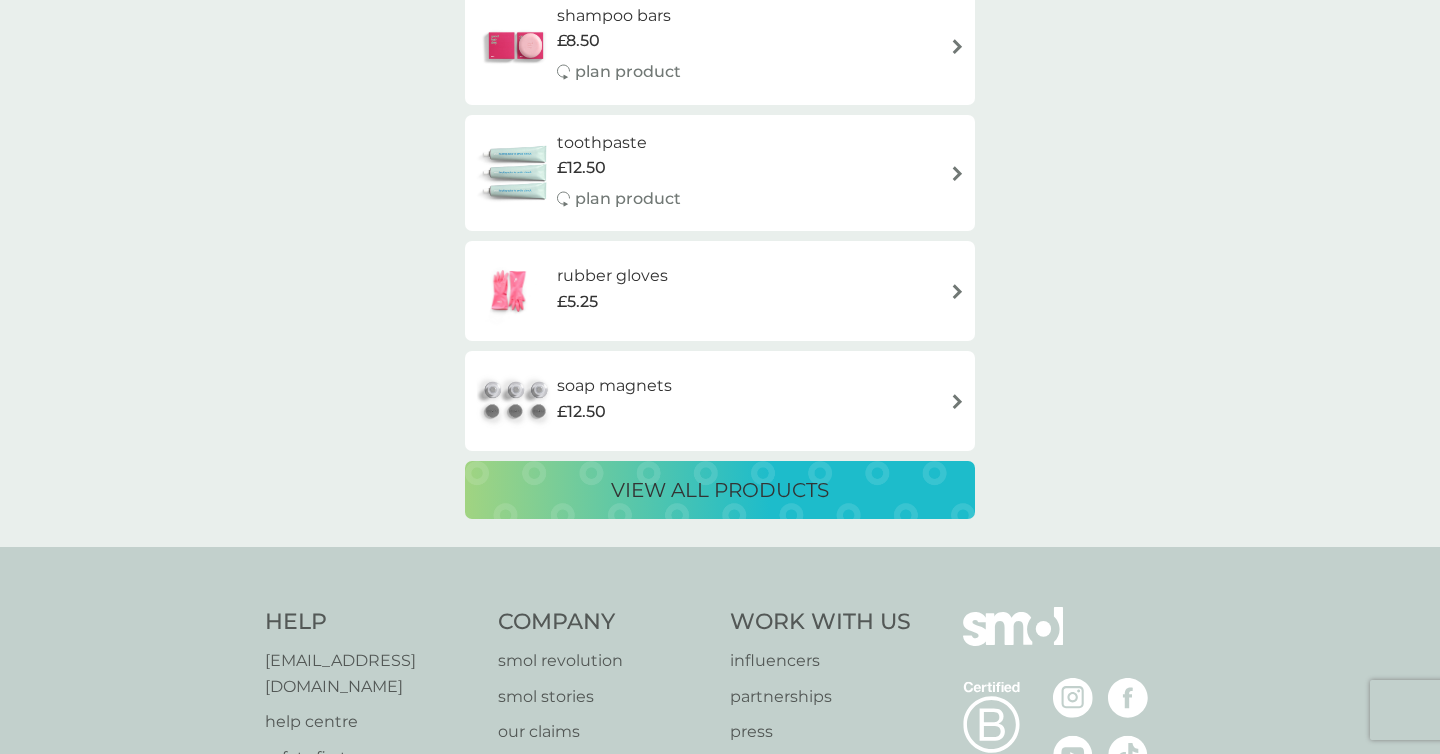 click on "view all products" at bounding box center (720, 490) 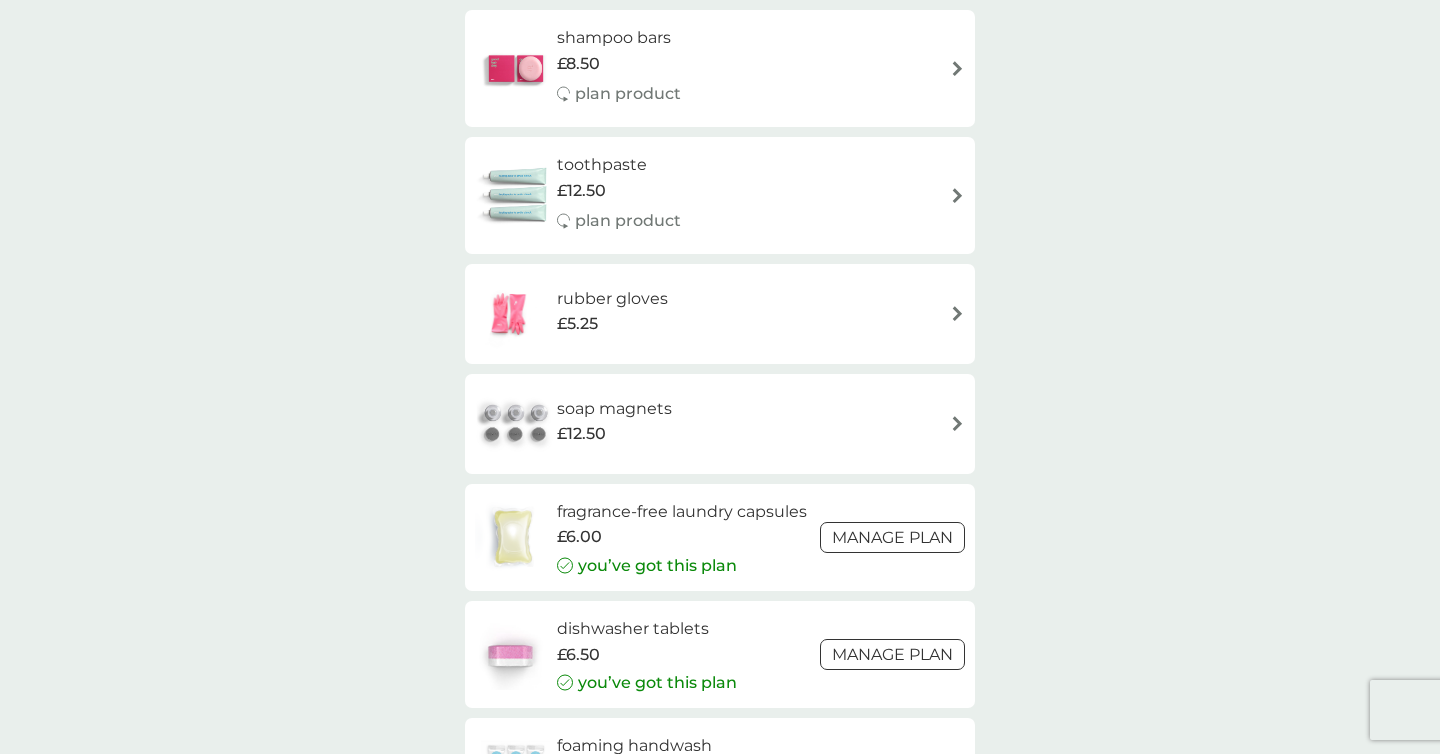 scroll, scrollTop: 2582, scrollLeft: 0, axis: vertical 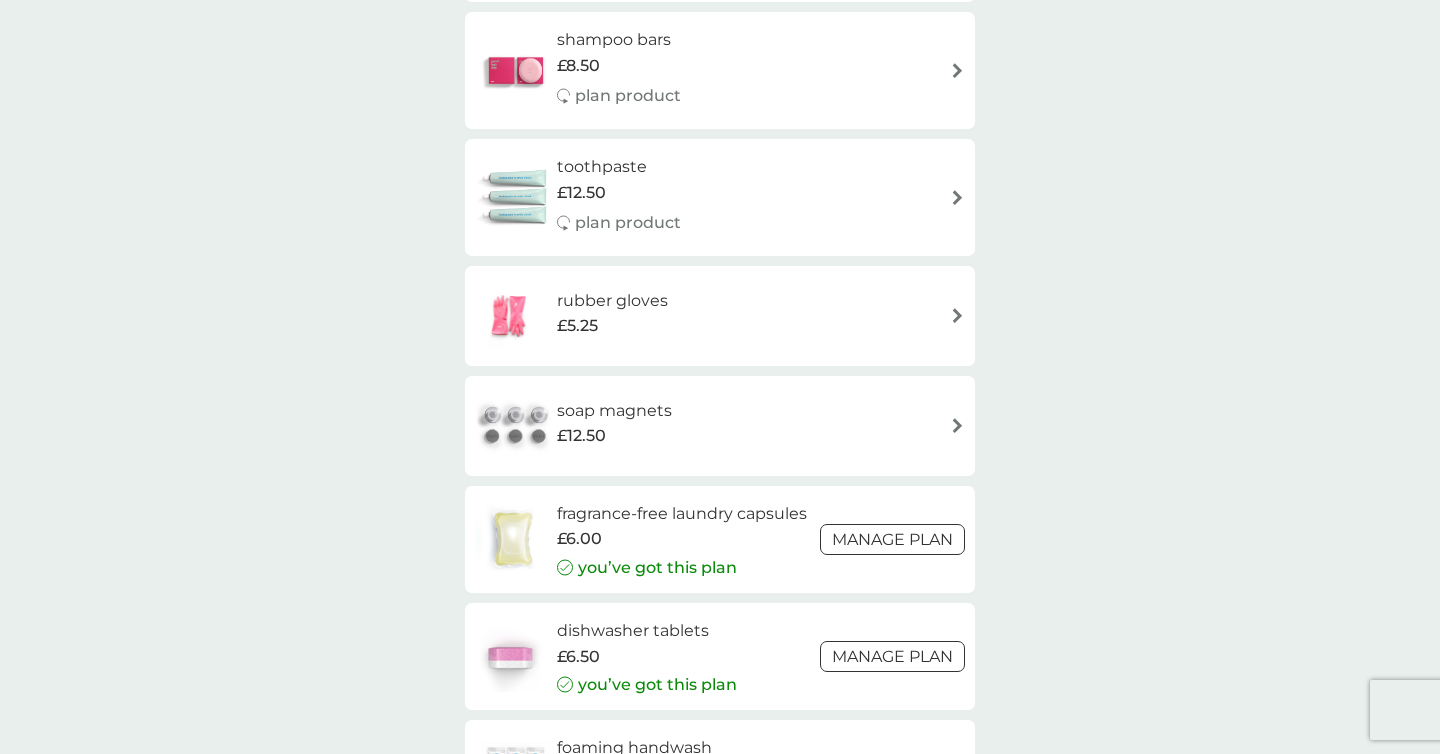 click on "£12.50" at bounding box center [581, 436] 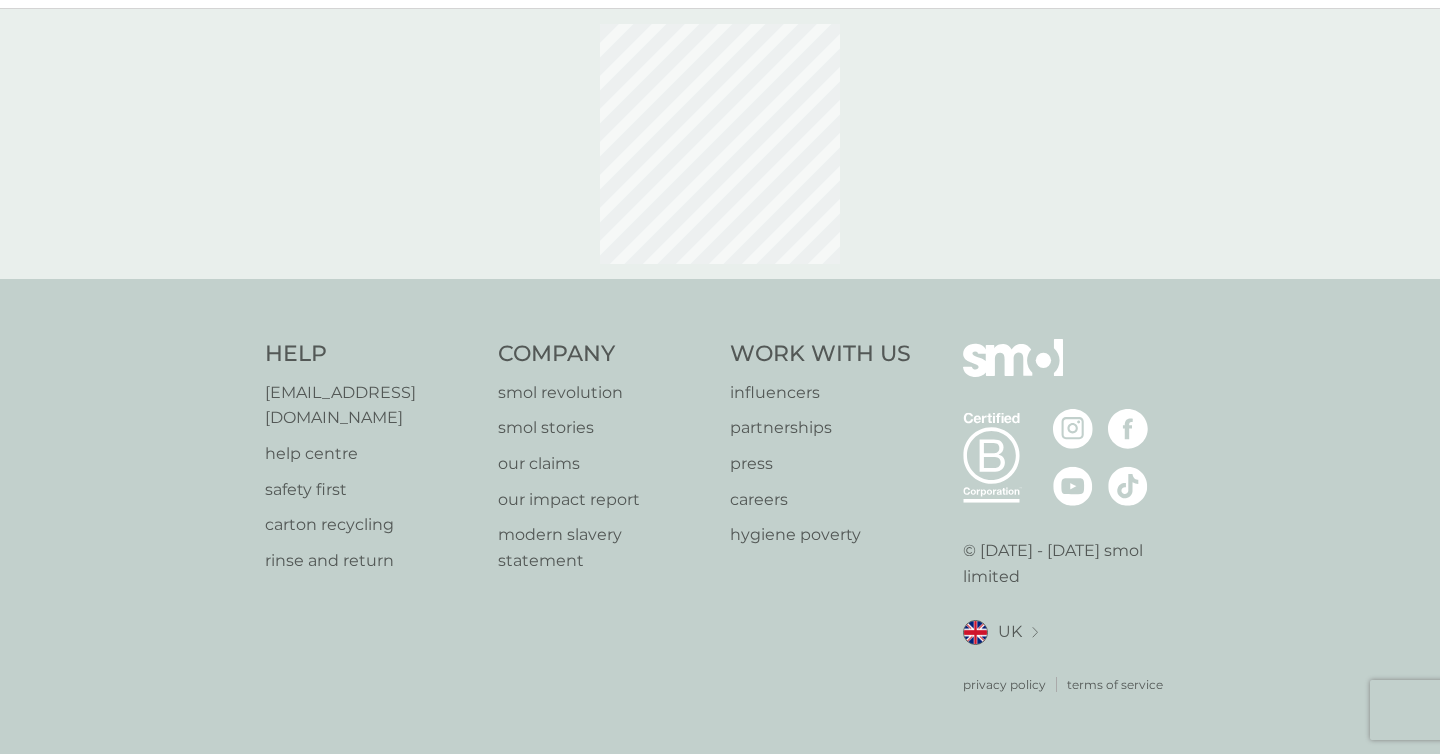 scroll, scrollTop: 0, scrollLeft: 0, axis: both 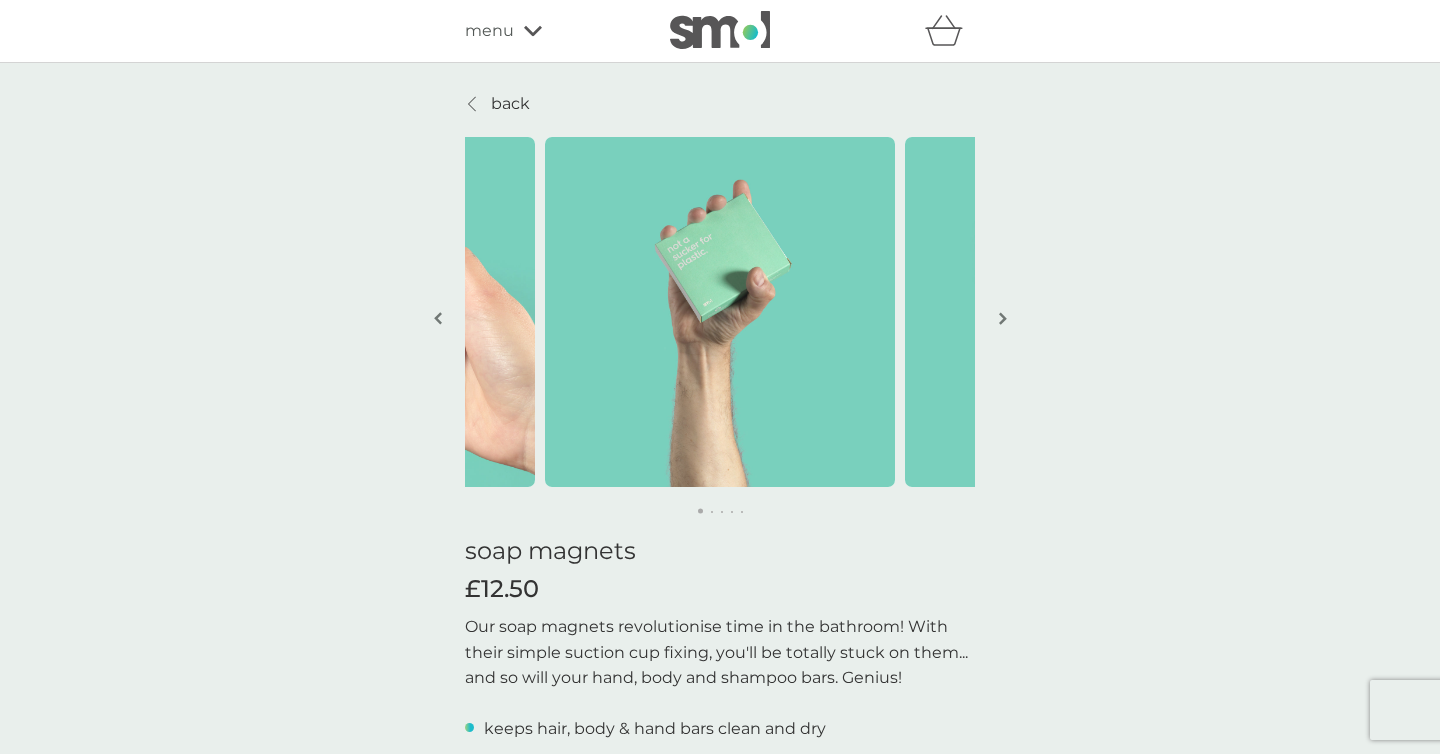 click at bounding box center [1003, 318] 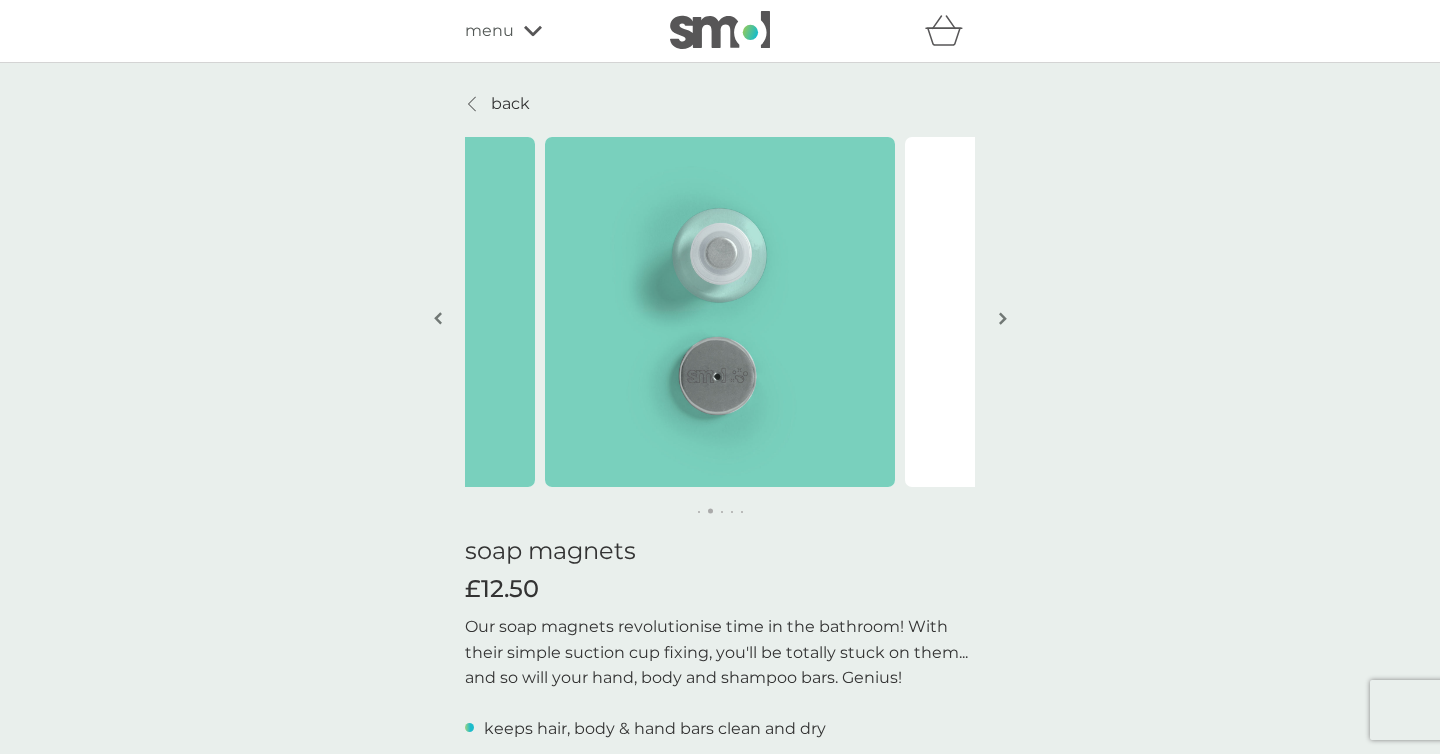 click at bounding box center [1003, 318] 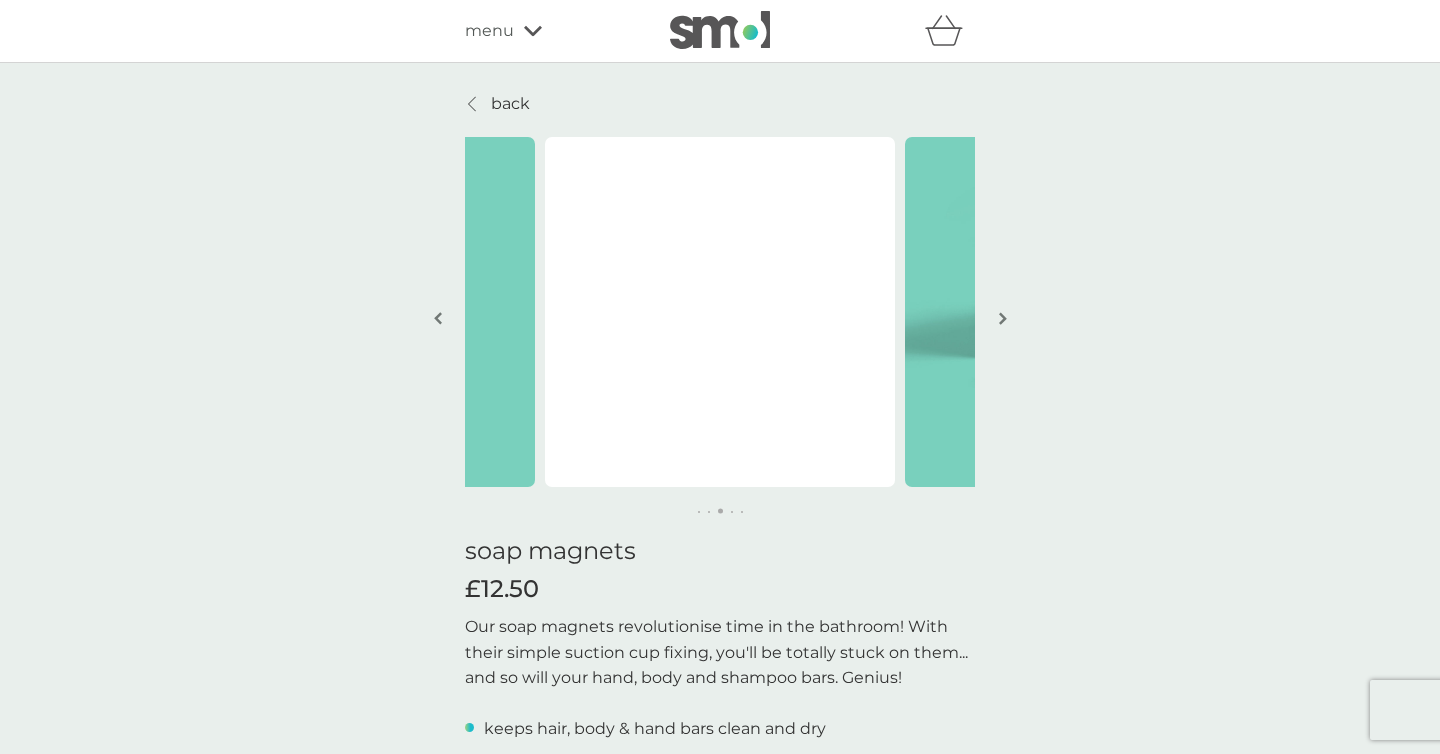click at bounding box center [1003, 318] 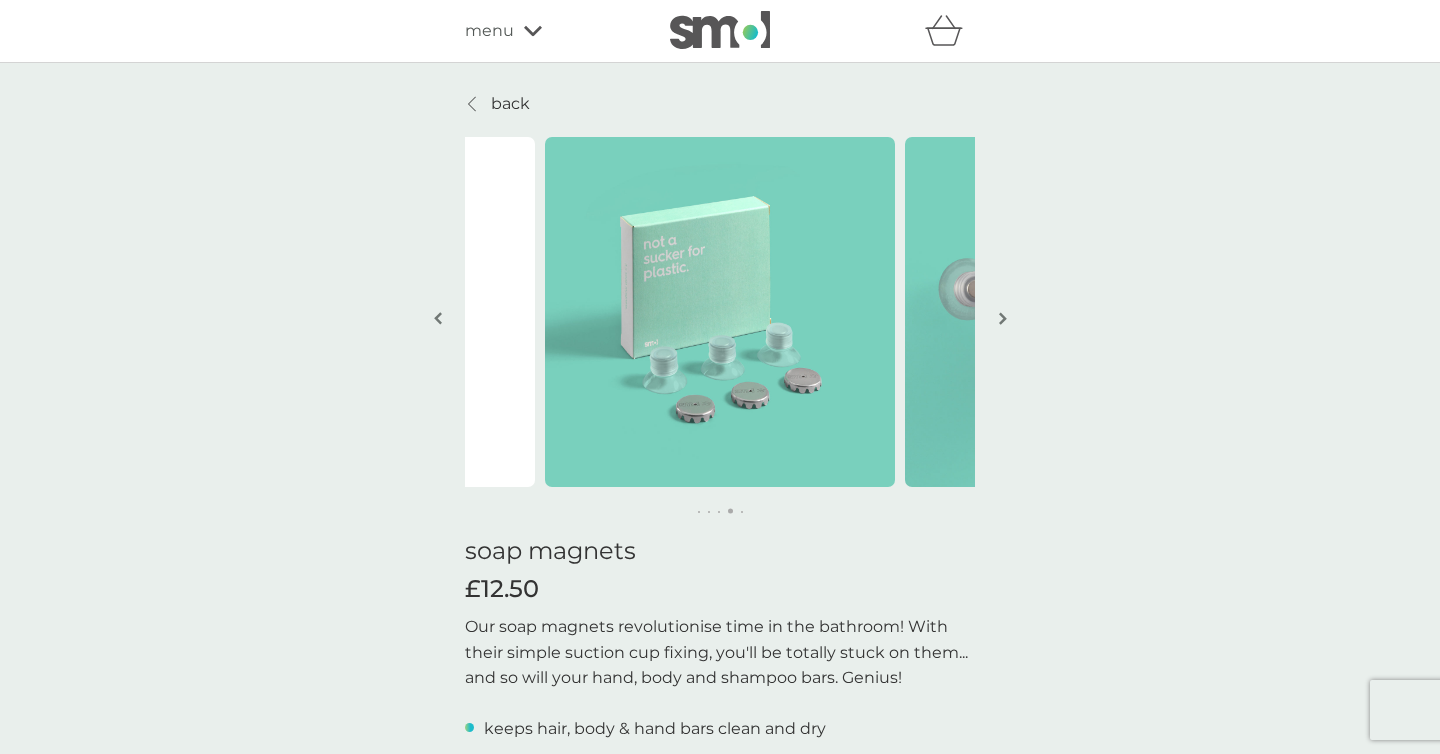 click at bounding box center (1003, 318) 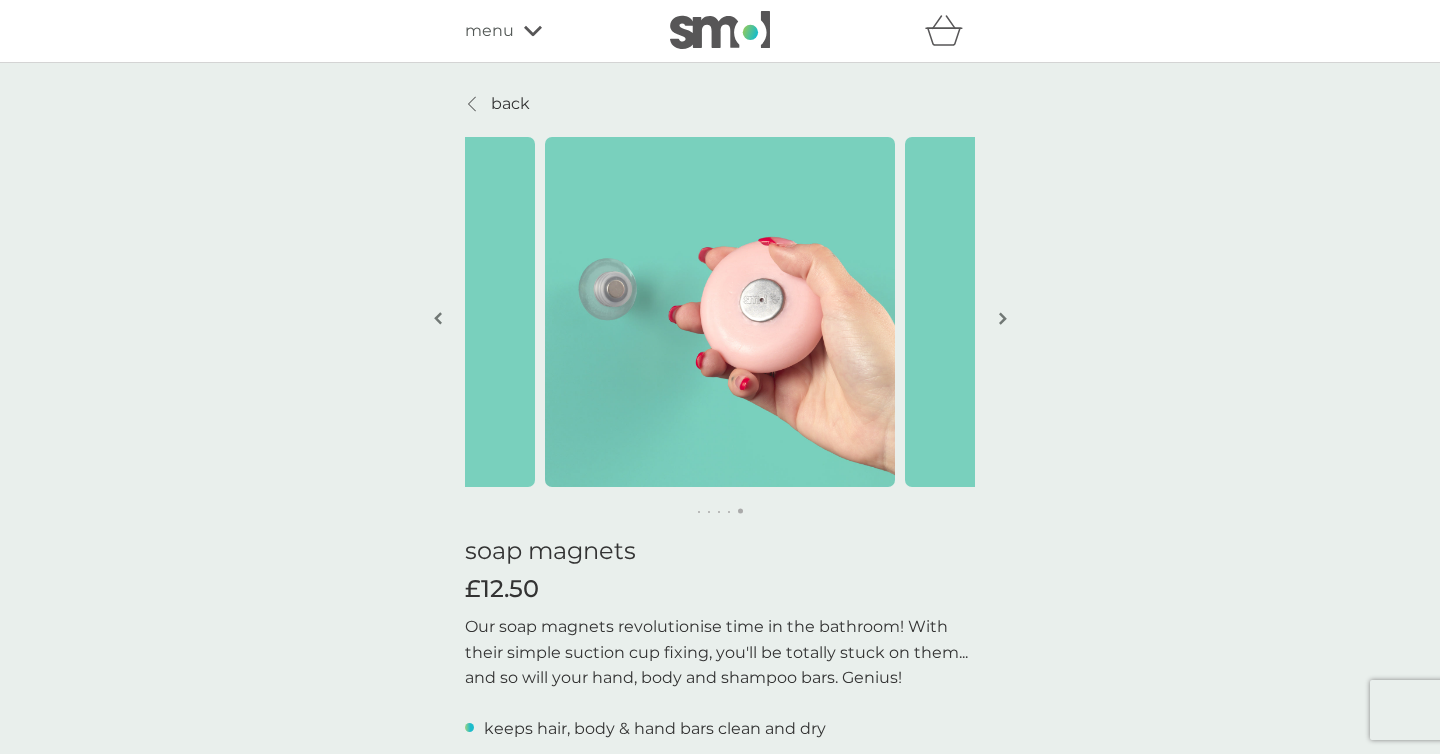 click at bounding box center (1003, 318) 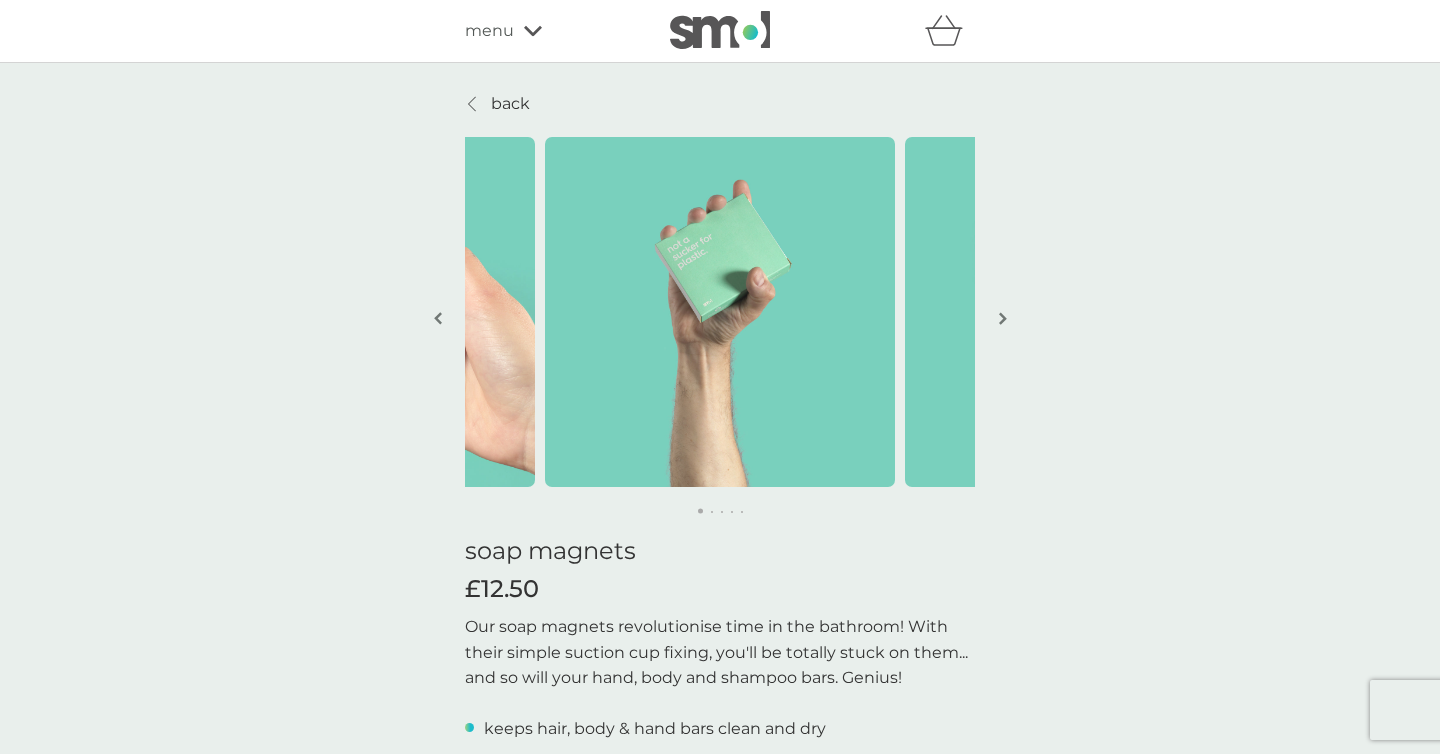 click at bounding box center (1003, 318) 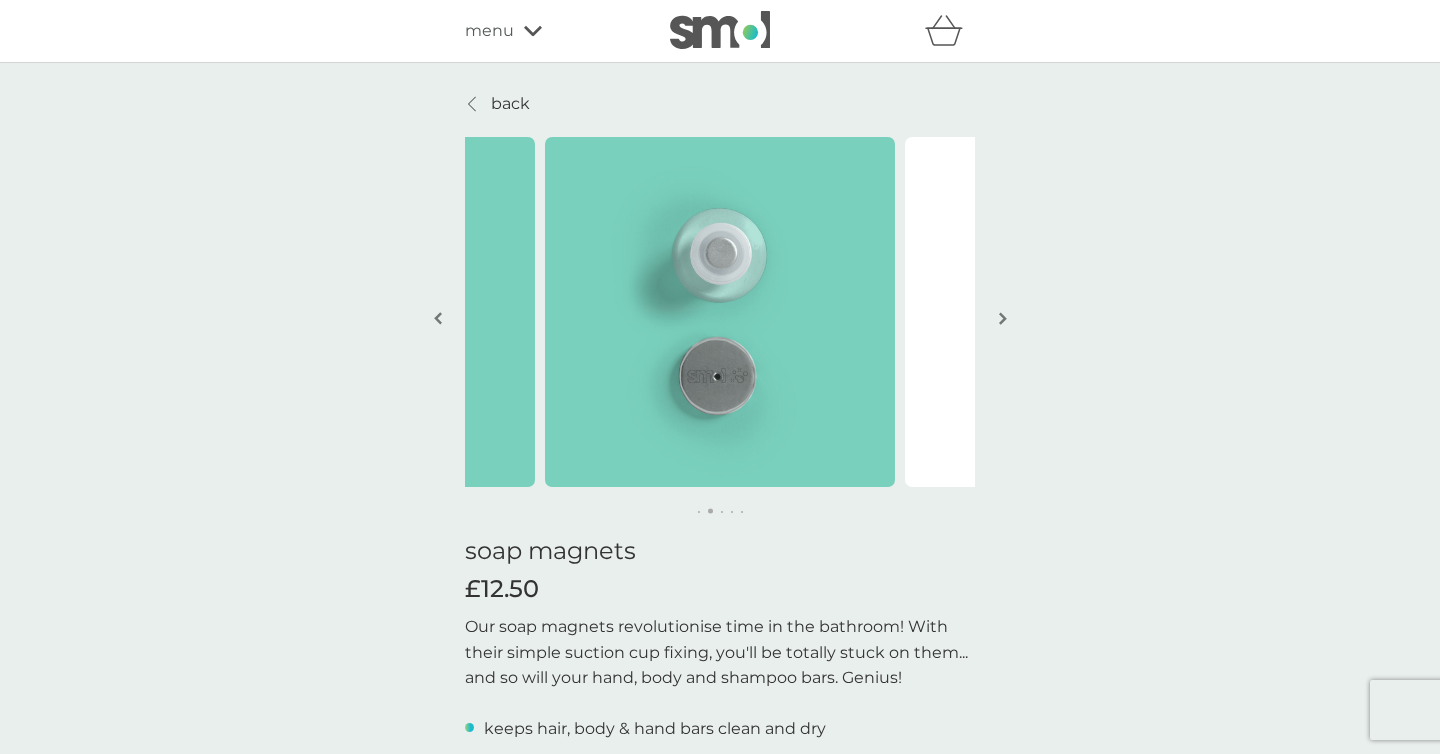 click at bounding box center (1003, 318) 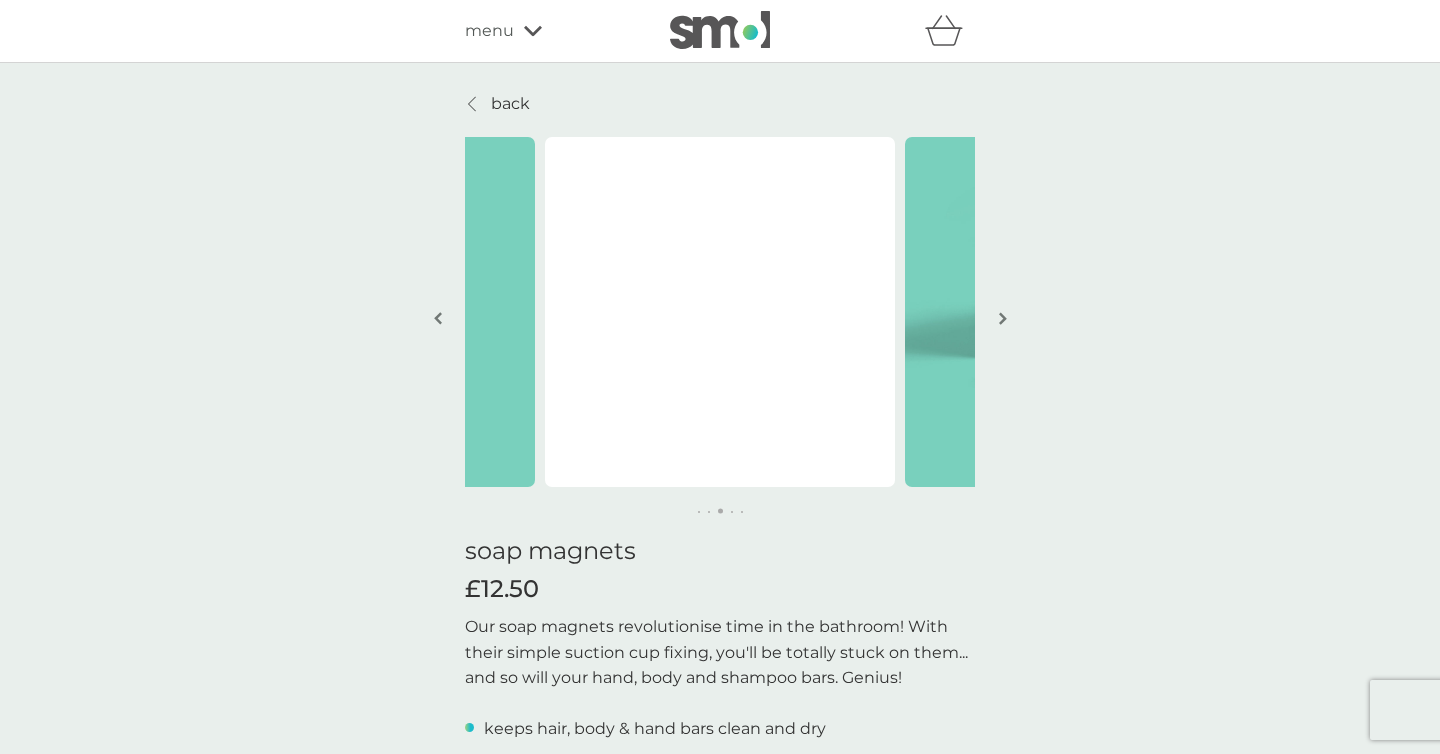 click at bounding box center [1003, 318] 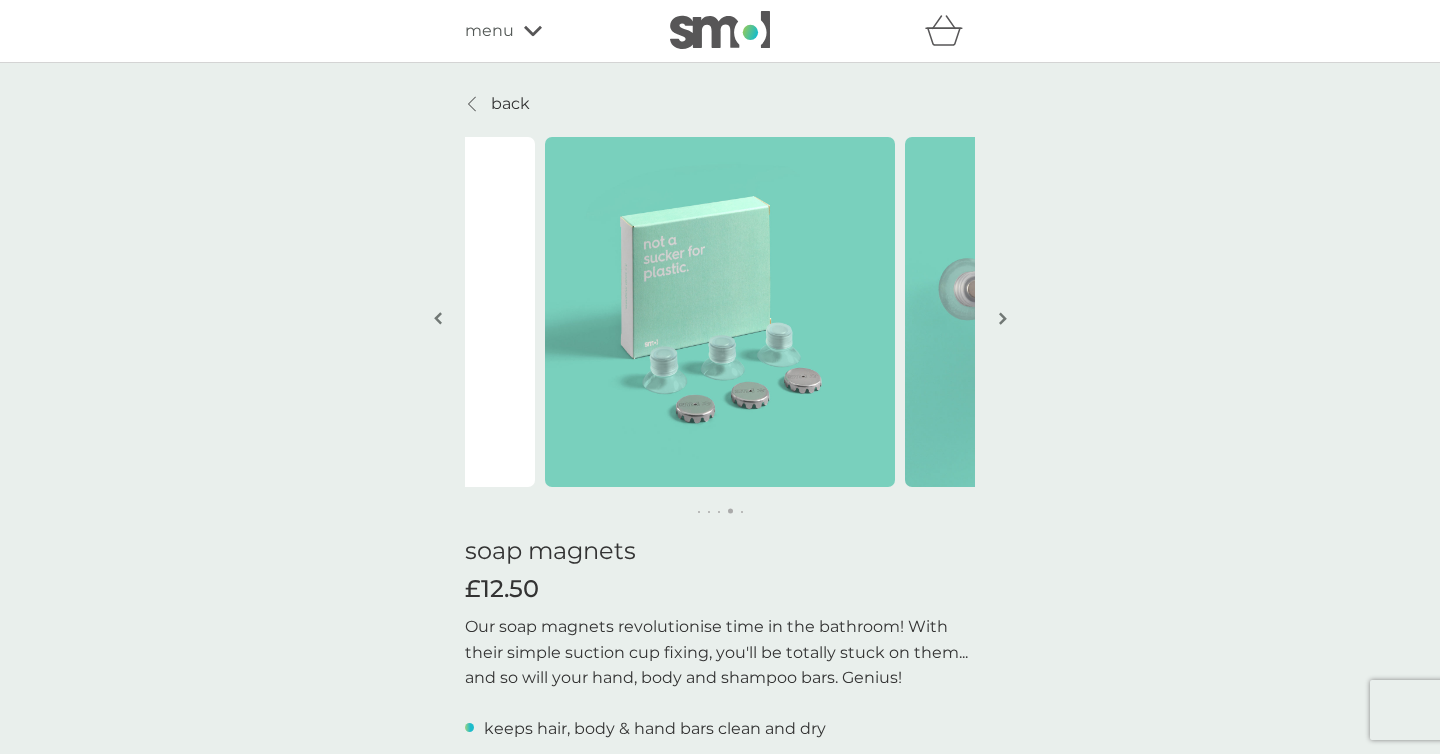 click at bounding box center (1003, 318) 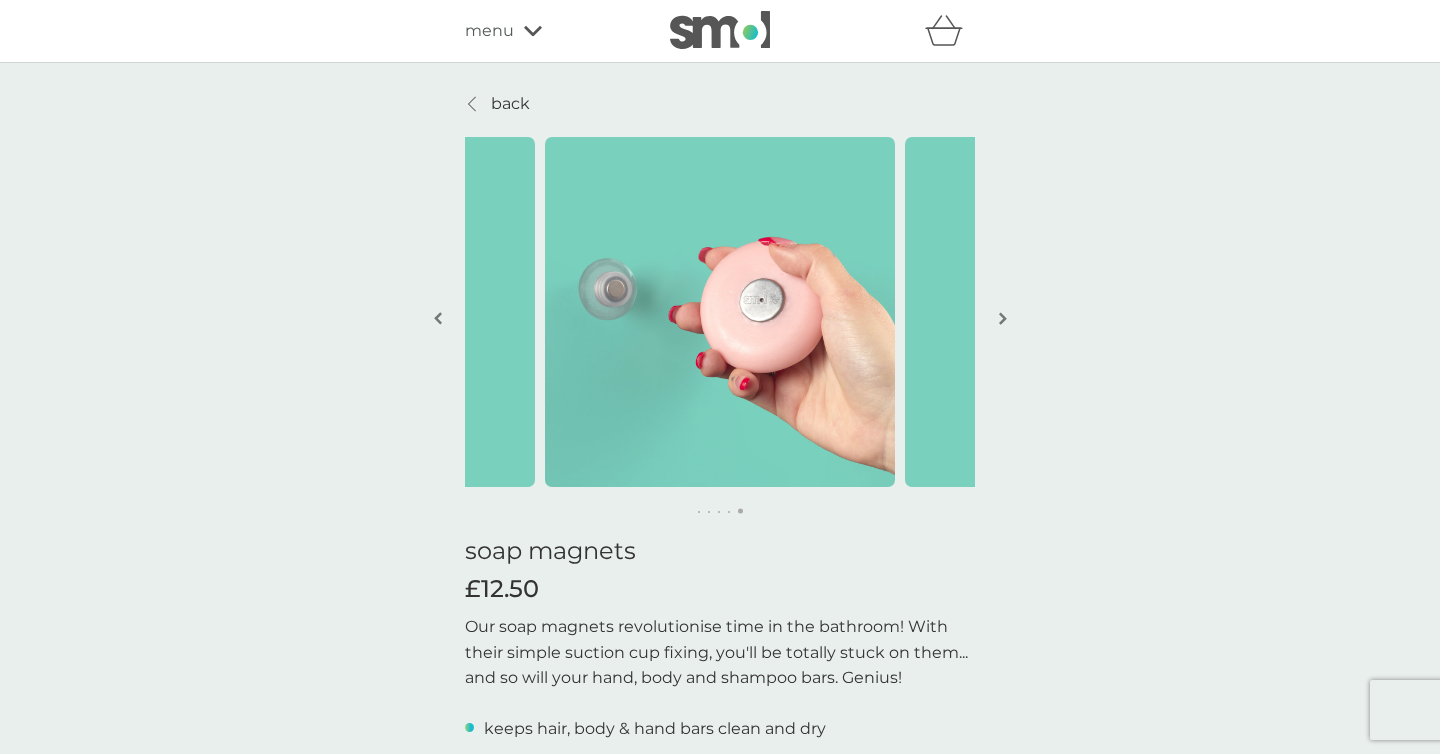 click at bounding box center (1003, 318) 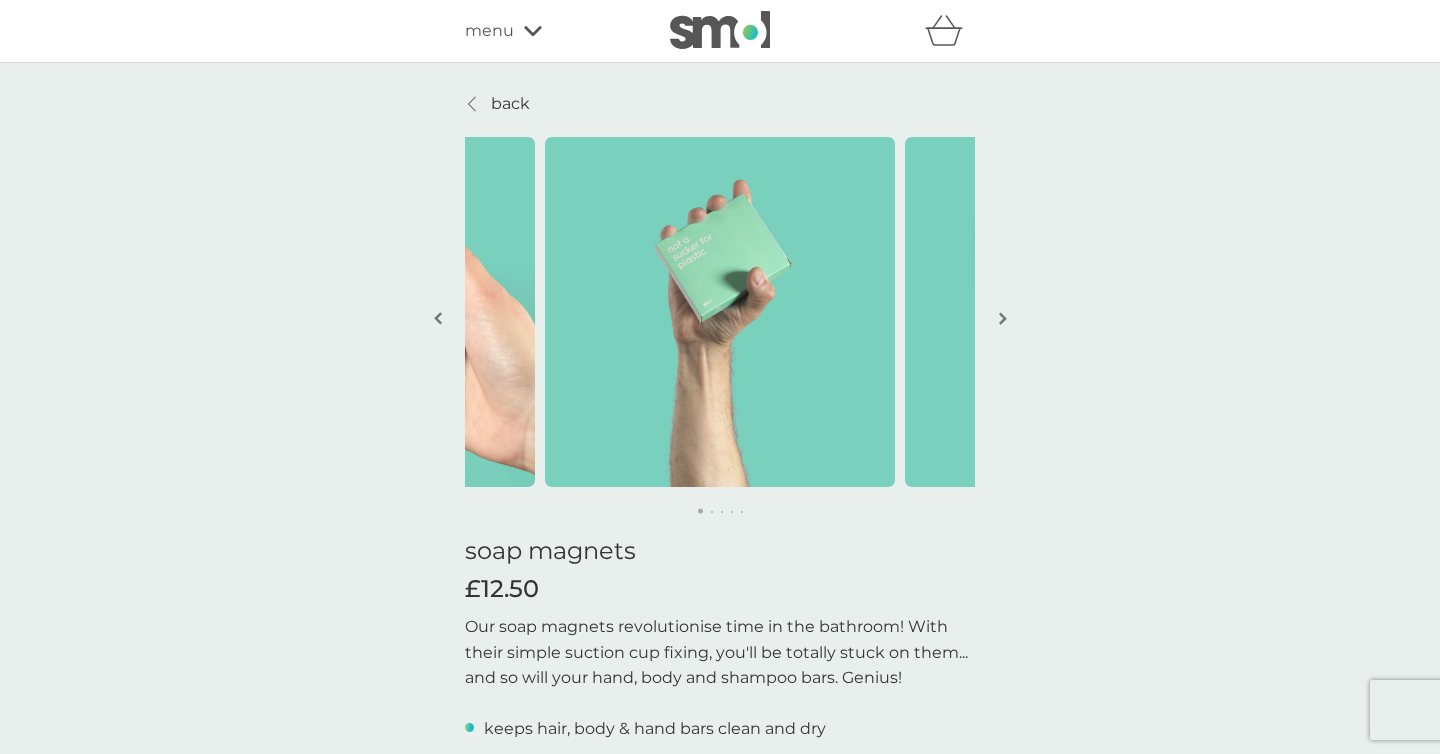 click at bounding box center [720, 31] 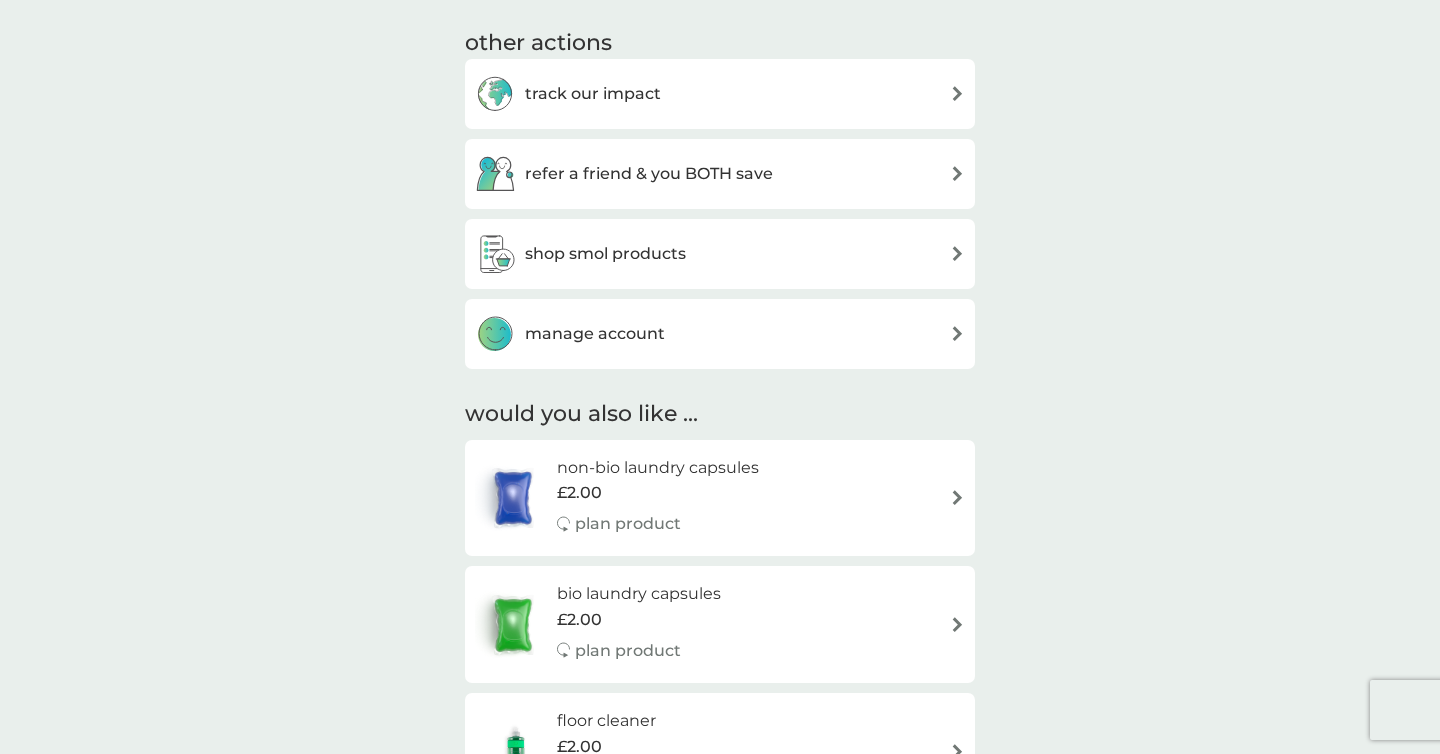 scroll, scrollTop: 1046, scrollLeft: 0, axis: vertical 